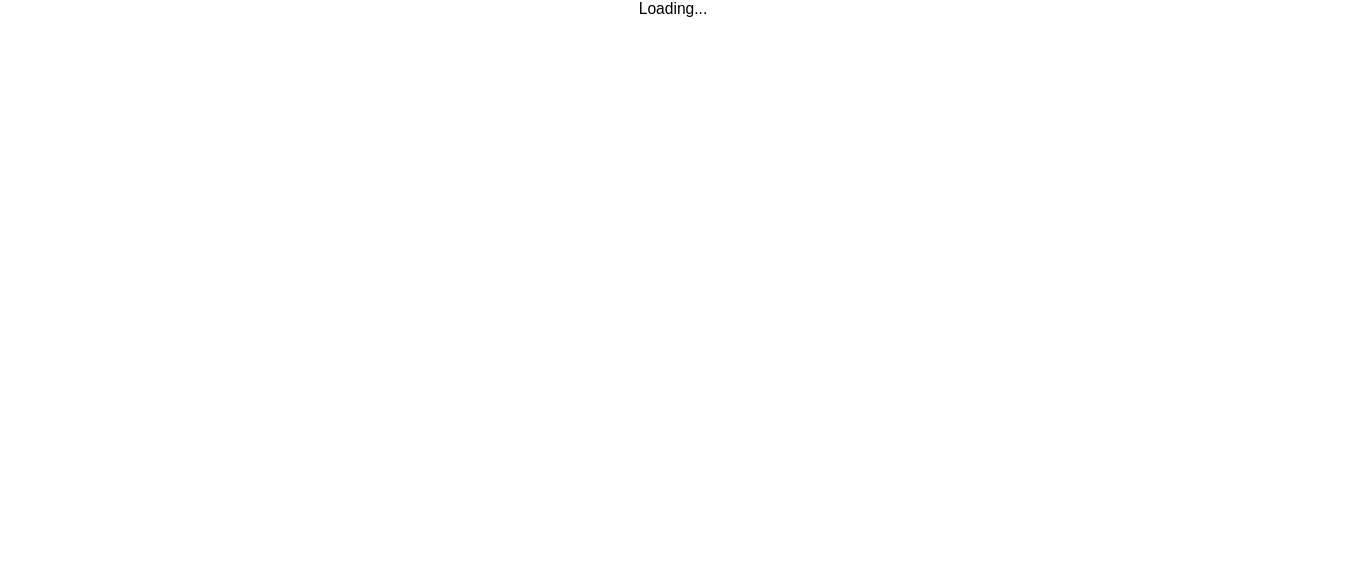 scroll, scrollTop: 0, scrollLeft: 0, axis: both 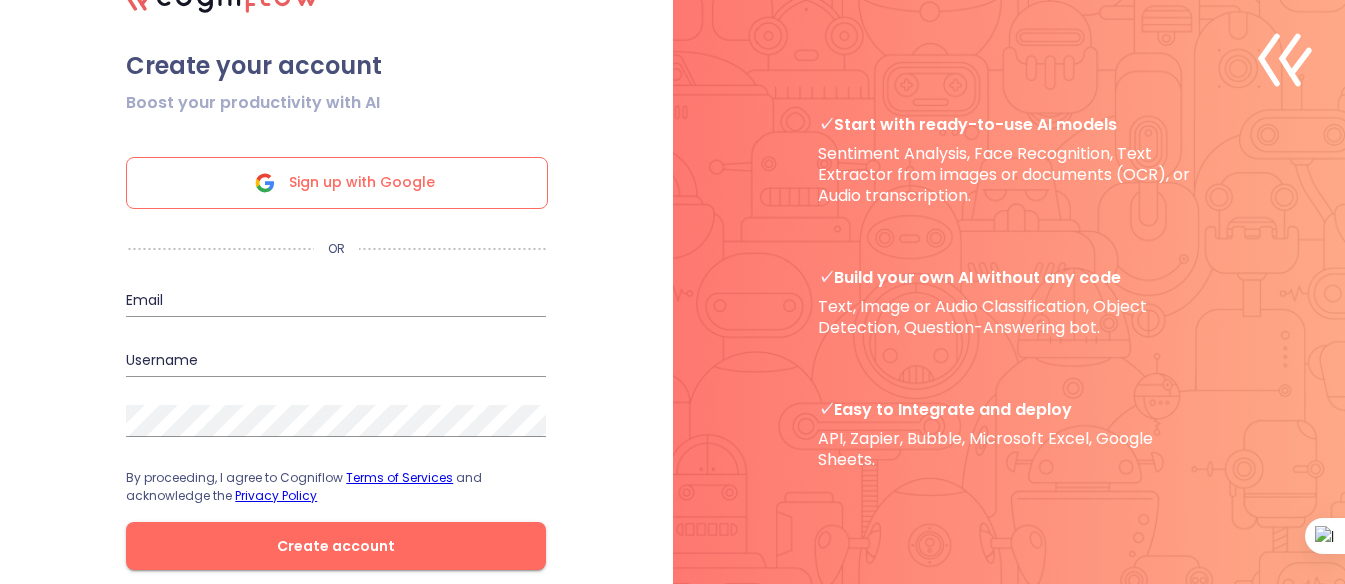 click at bounding box center [1009, 292] 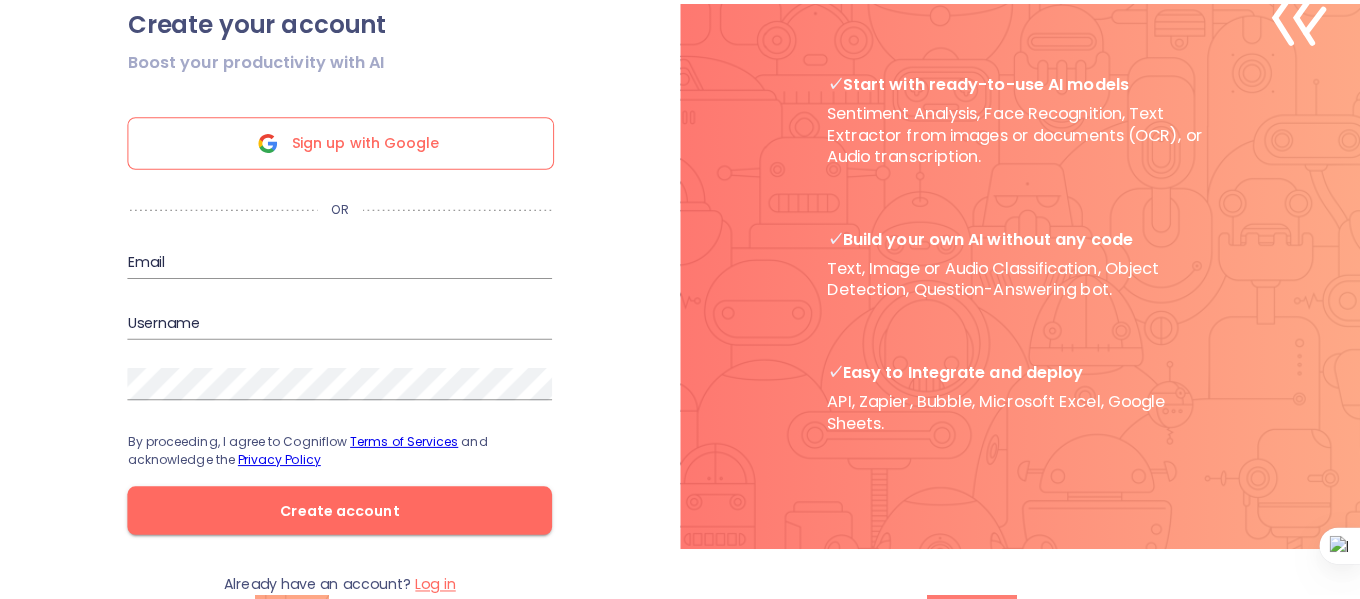 scroll, scrollTop: 0, scrollLeft: 0, axis: both 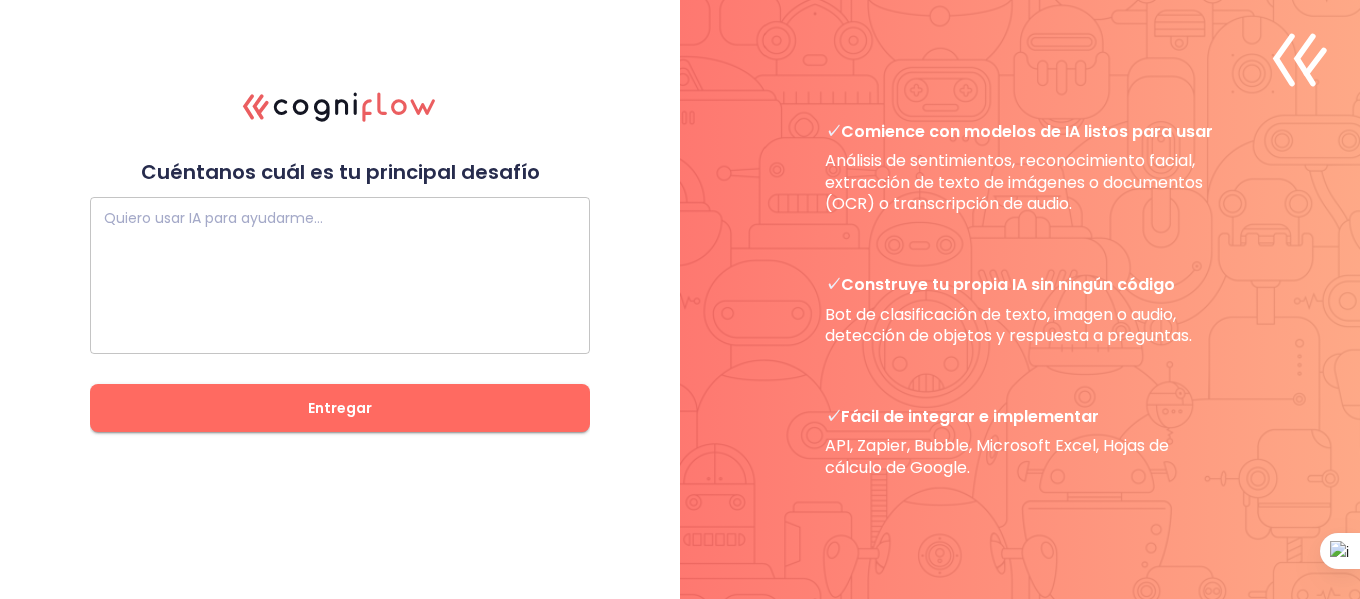 click at bounding box center [340, 276] 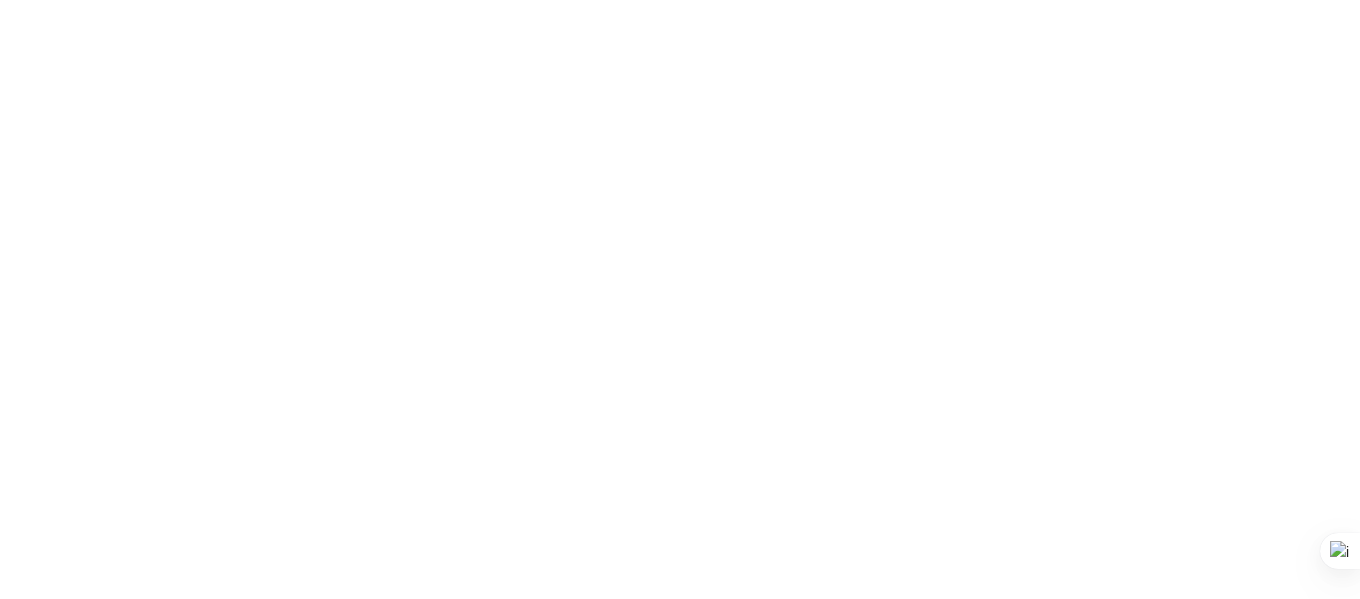 click on "Texto original Valora esta traducción Tu opinión servirá para ayudar a mejorar el Traductor de Google" at bounding box center (680, 0) 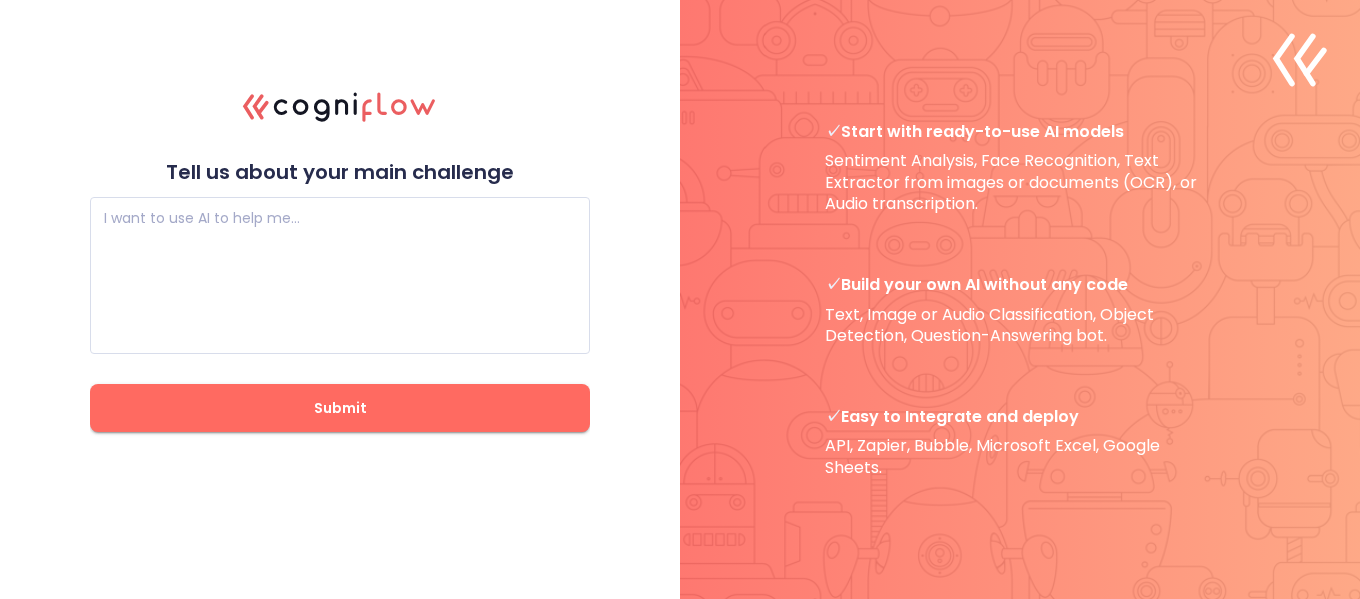 scroll, scrollTop: 0, scrollLeft: 0, axis: both 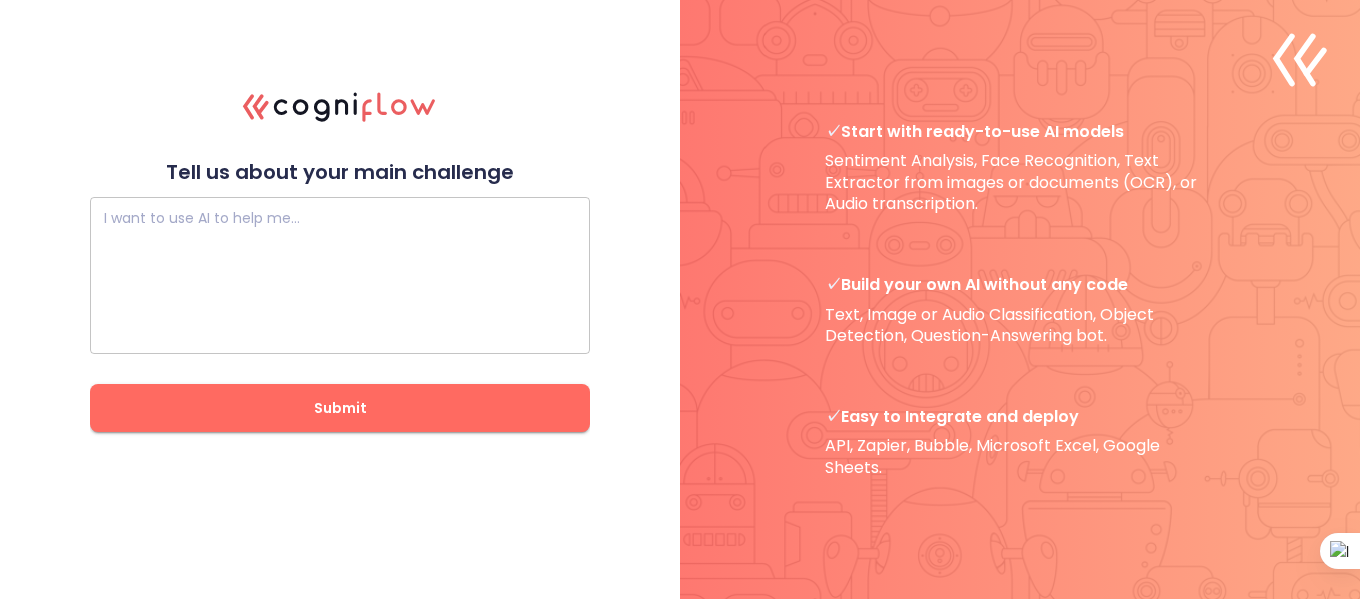 click at bounding box center [340, 276] 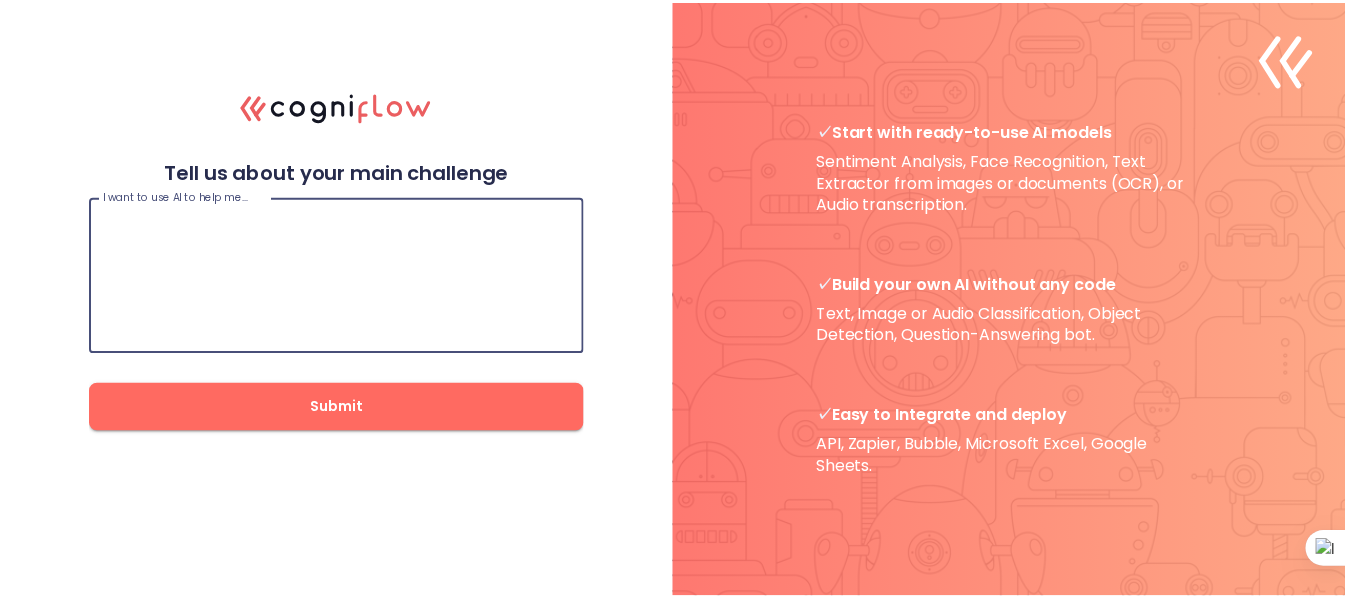 scroll, scrollTop: 0, scrollLeft: 0, axis: both 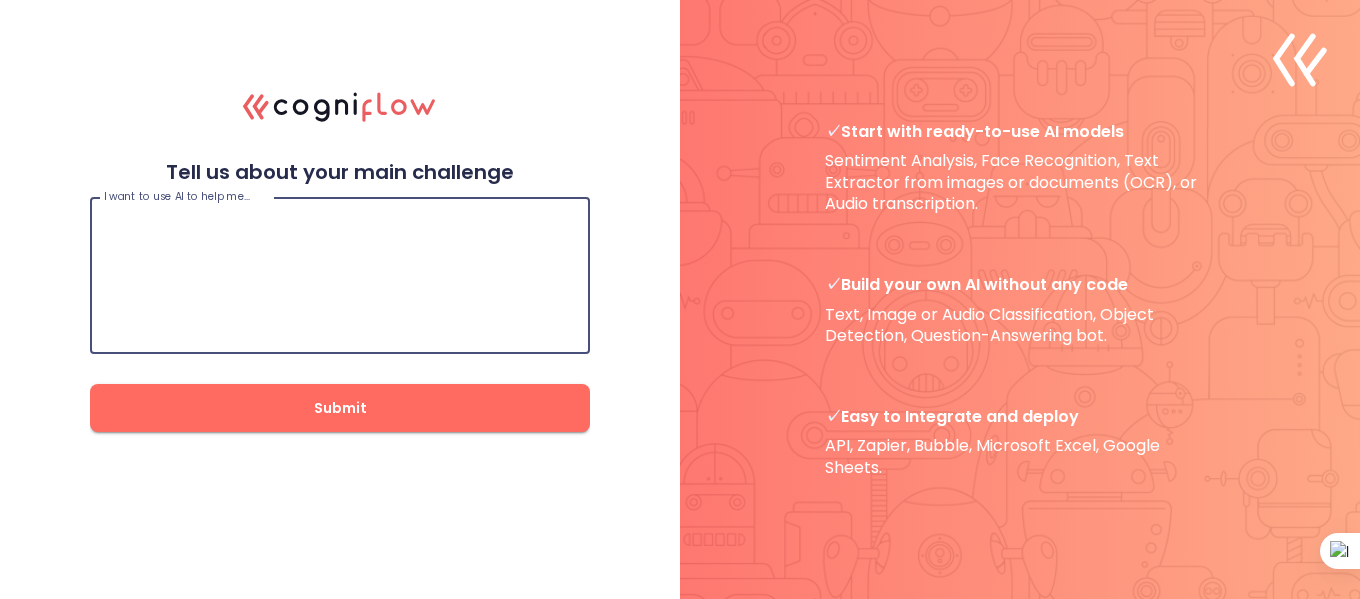 paste on "crearemos nuestro chatbot con nombre, propósito y documento base." 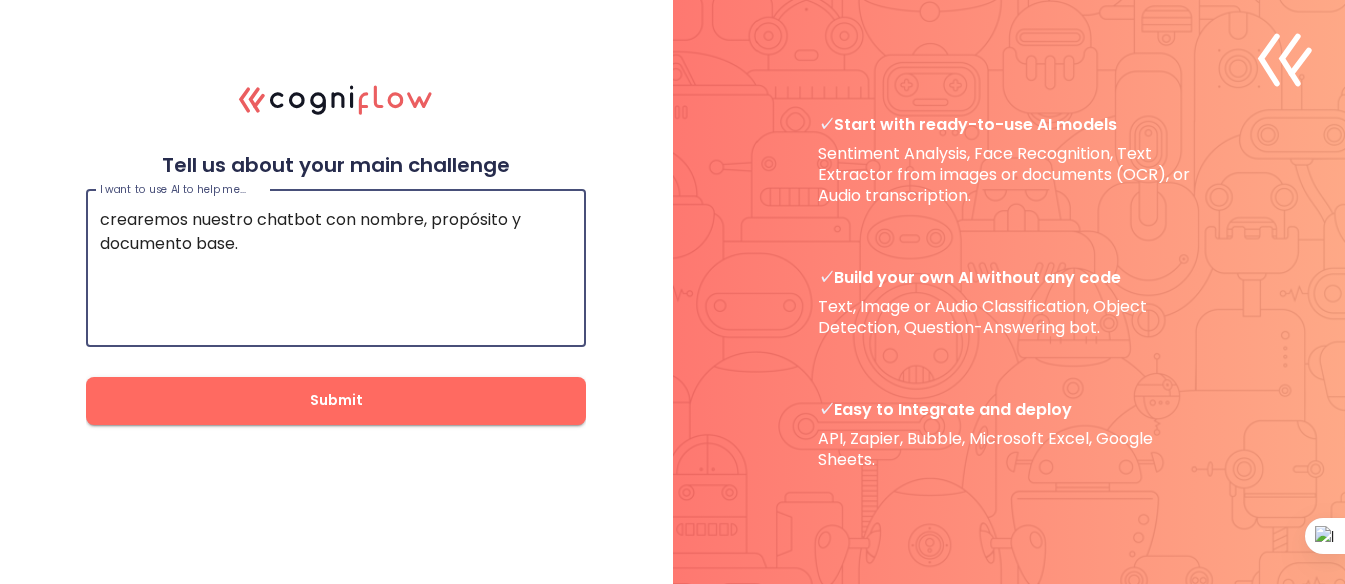 type on "crearemos nuestro chatbot con nombre, propósito y documento base." 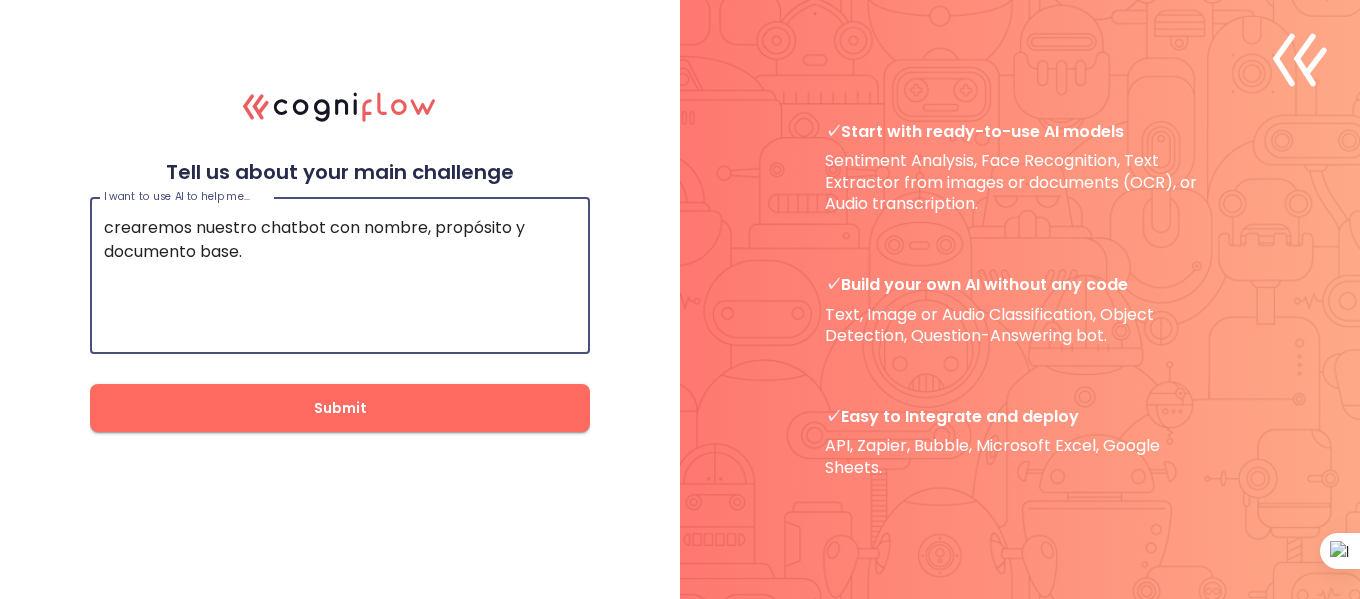 click on "Submit" at bounding box center (340, 408) 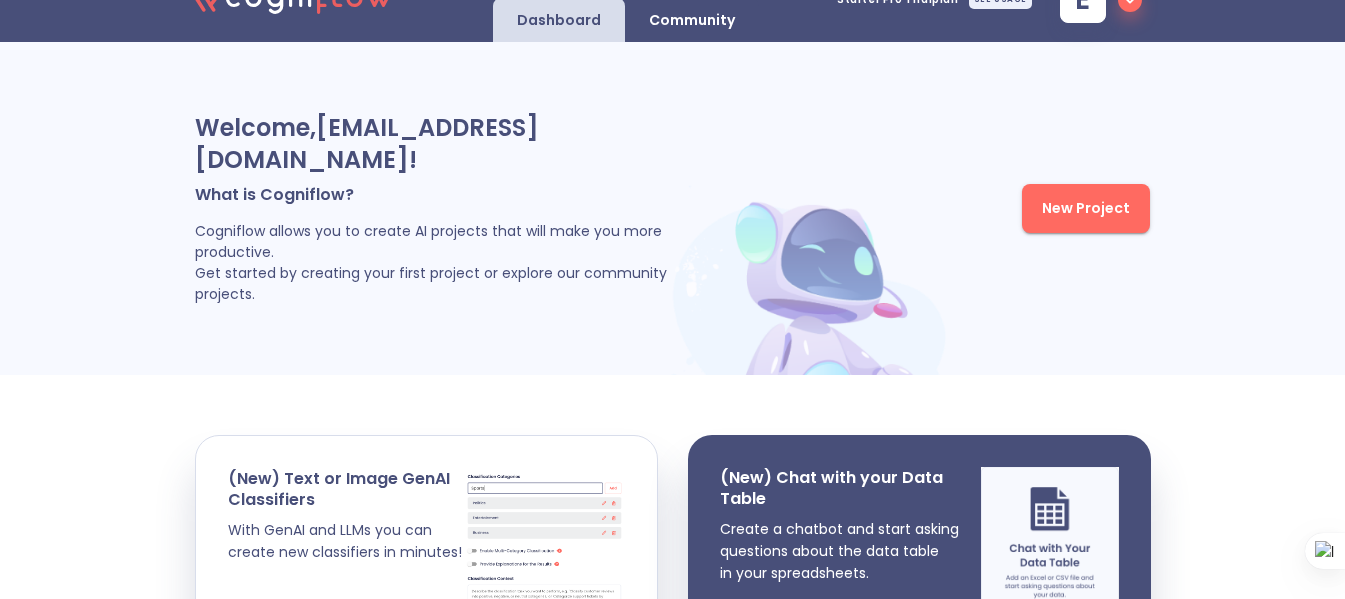scroll, scrollTop: 0, scrollLeft: 0, axis: both 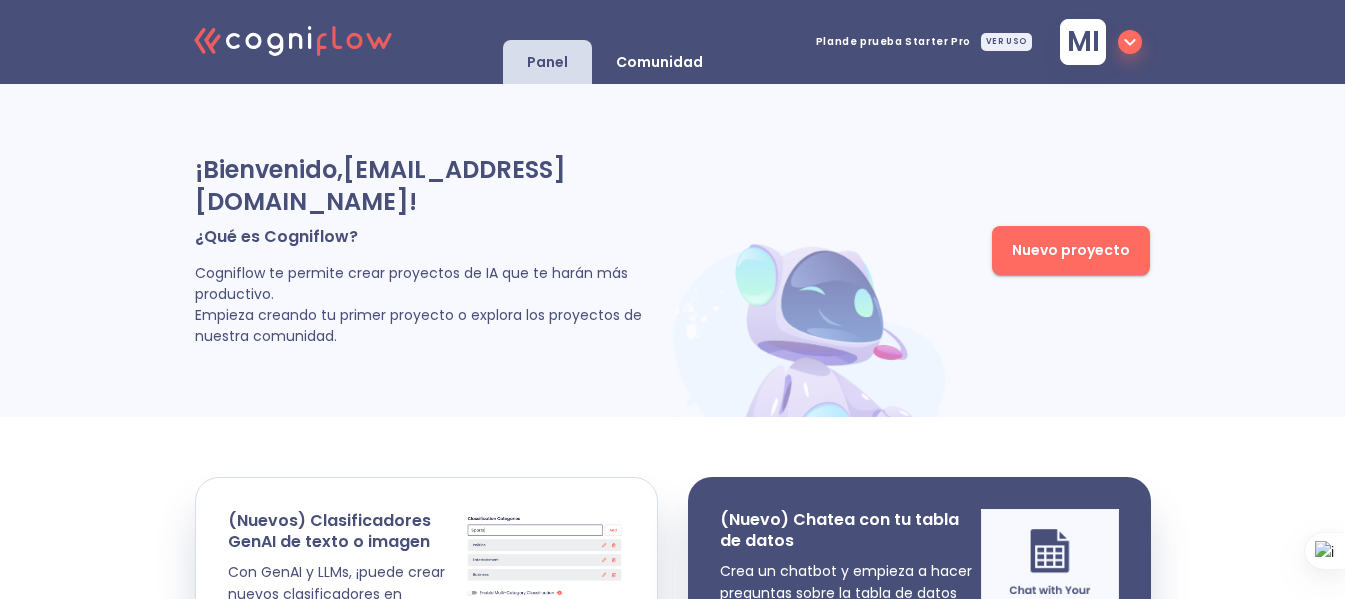 click on "Nuevo proyecto" at bounding box center [1053, 250] 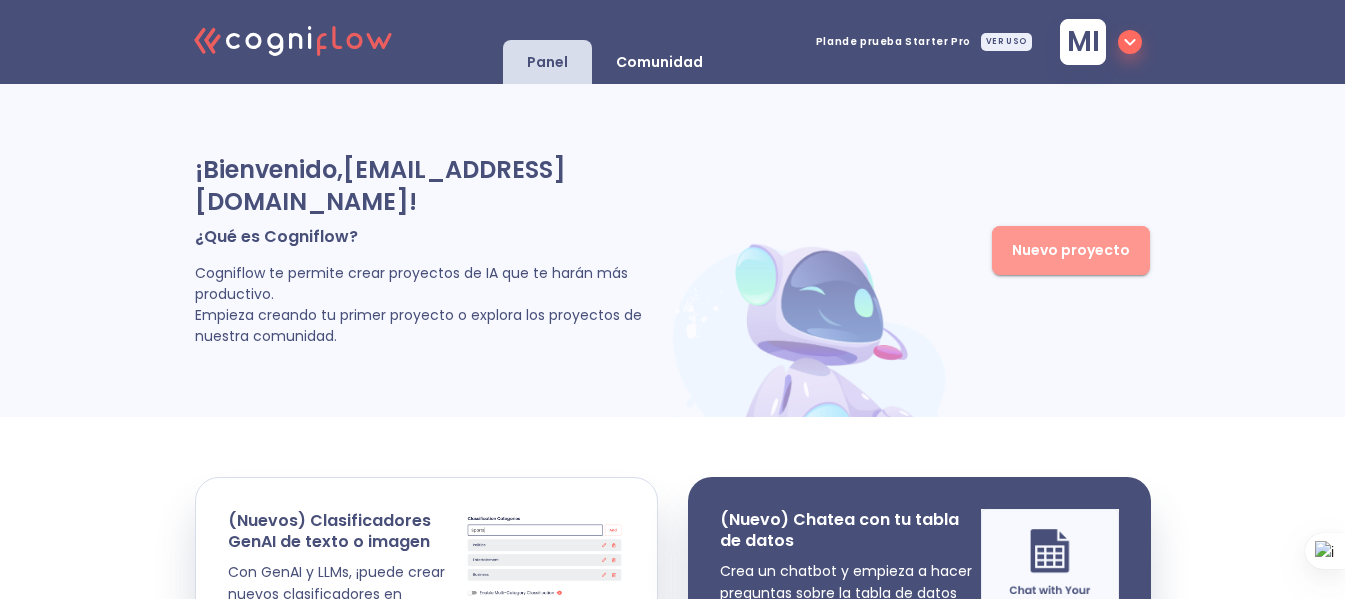 click on "Nuevo proyecto" at bounding box center [1071, 250] 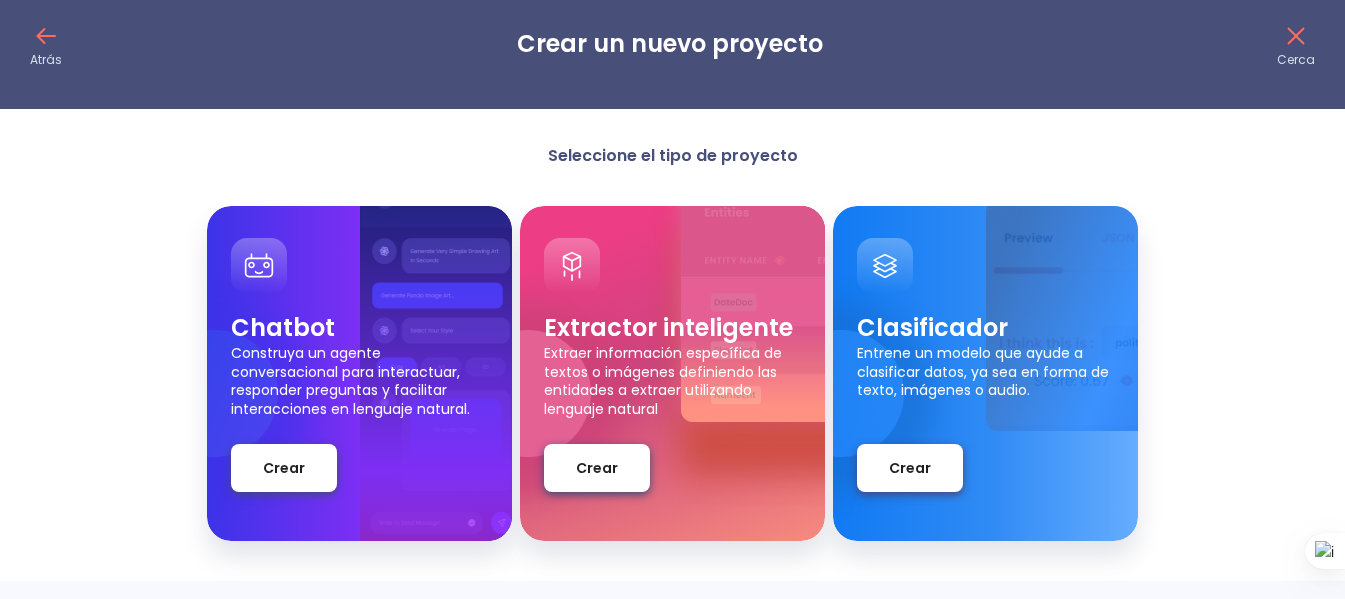 scroll, scrollTop: 0, scrollLeft: 0, axis: both 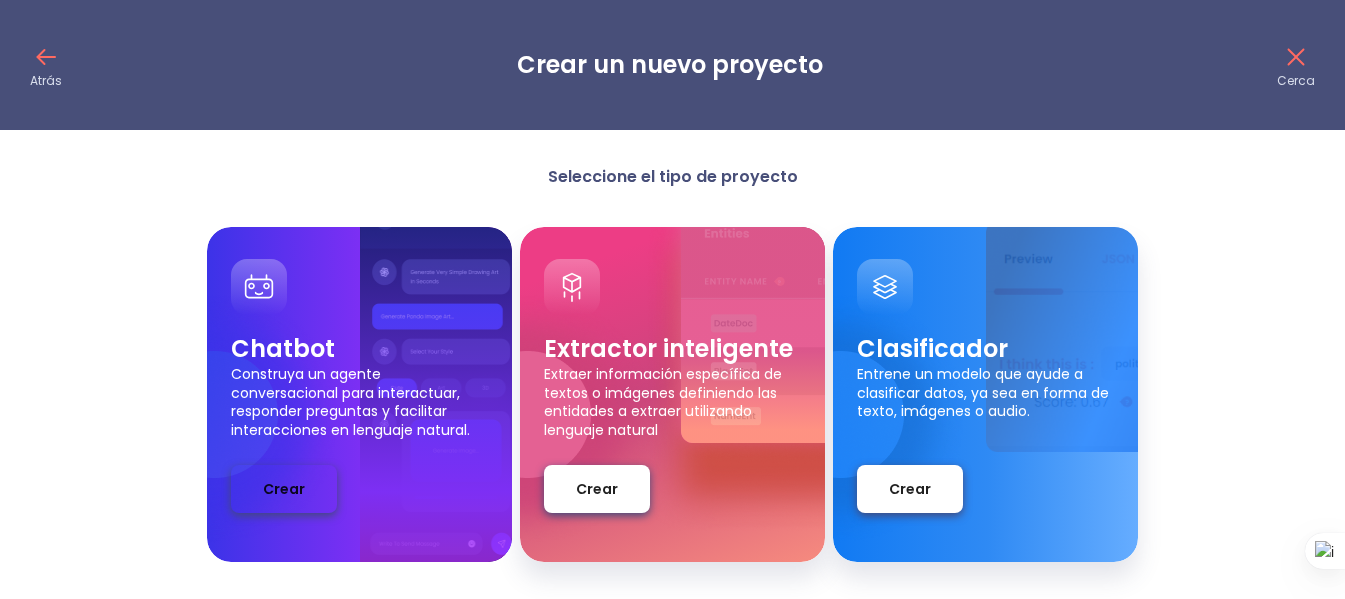 click on "Crear" at bounding box center [284, 489] 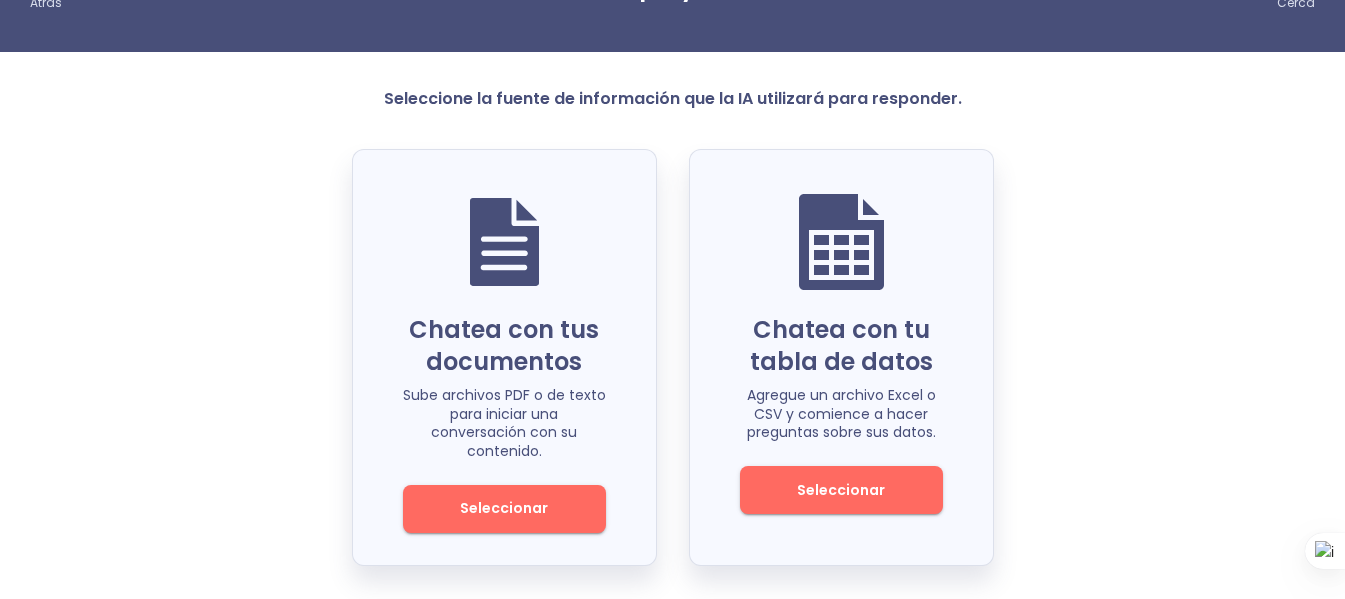 scroll, scrollTop: 81, scrollLeft: 0, axis: vertical 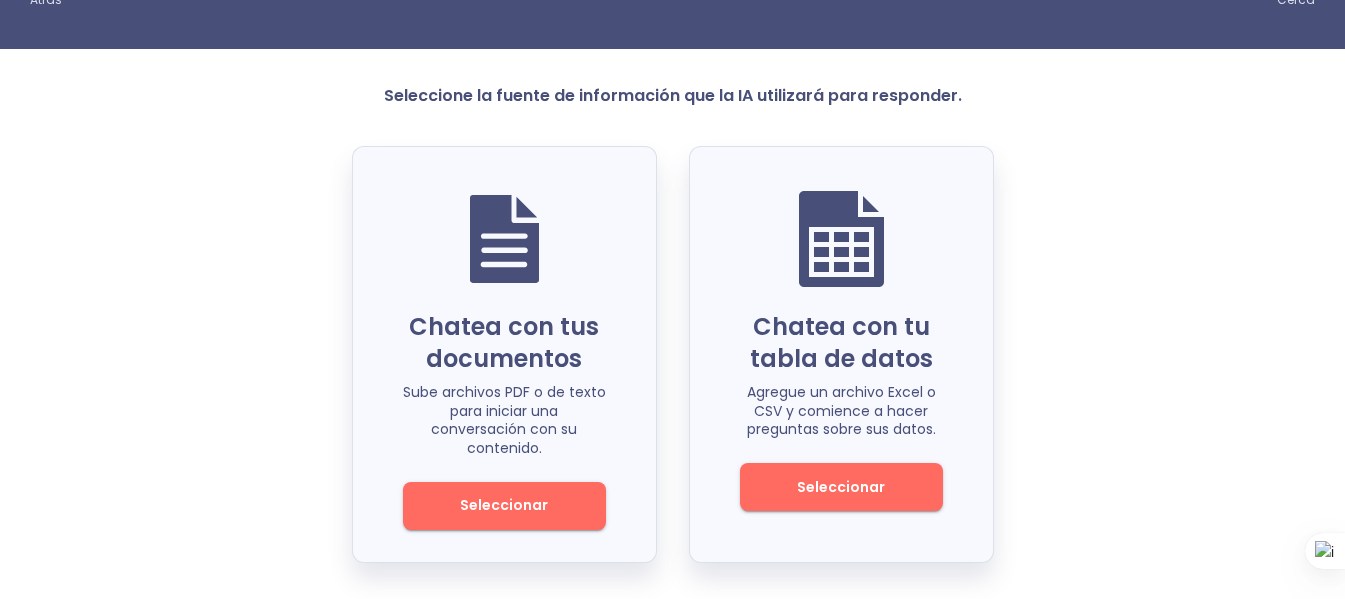 click on "Seleccionar" at bounding box center [504, 505] 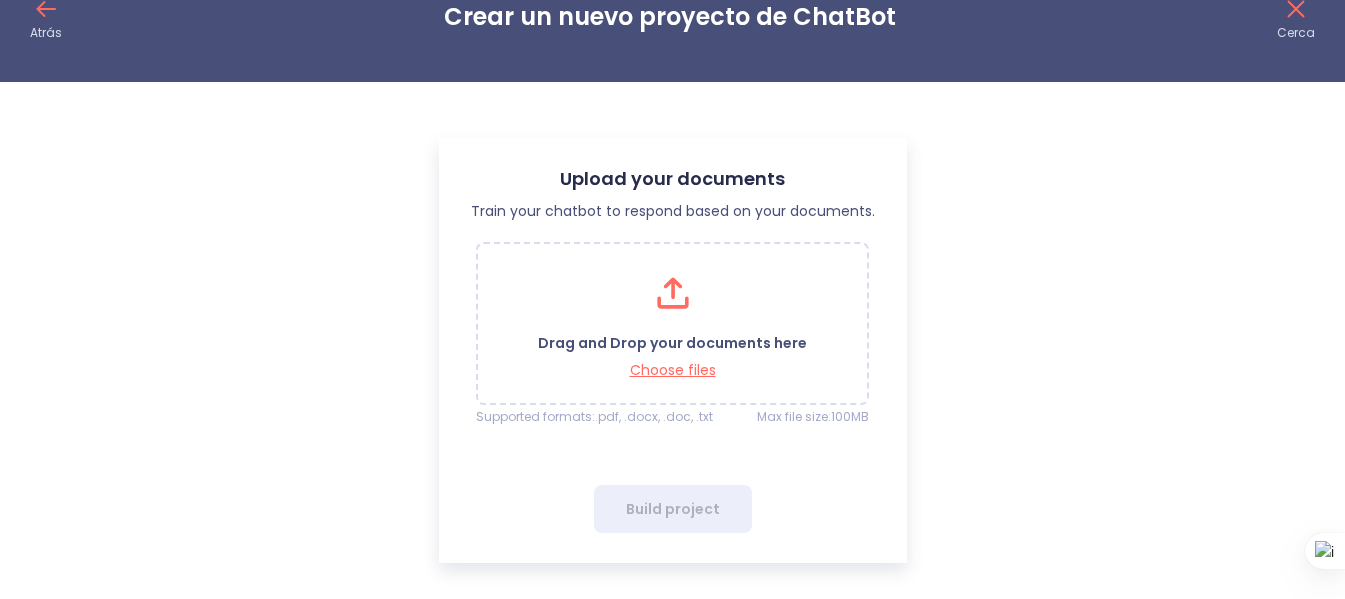 scroll, scrollTop: 48, scrollLeft: 0, axis: vertical 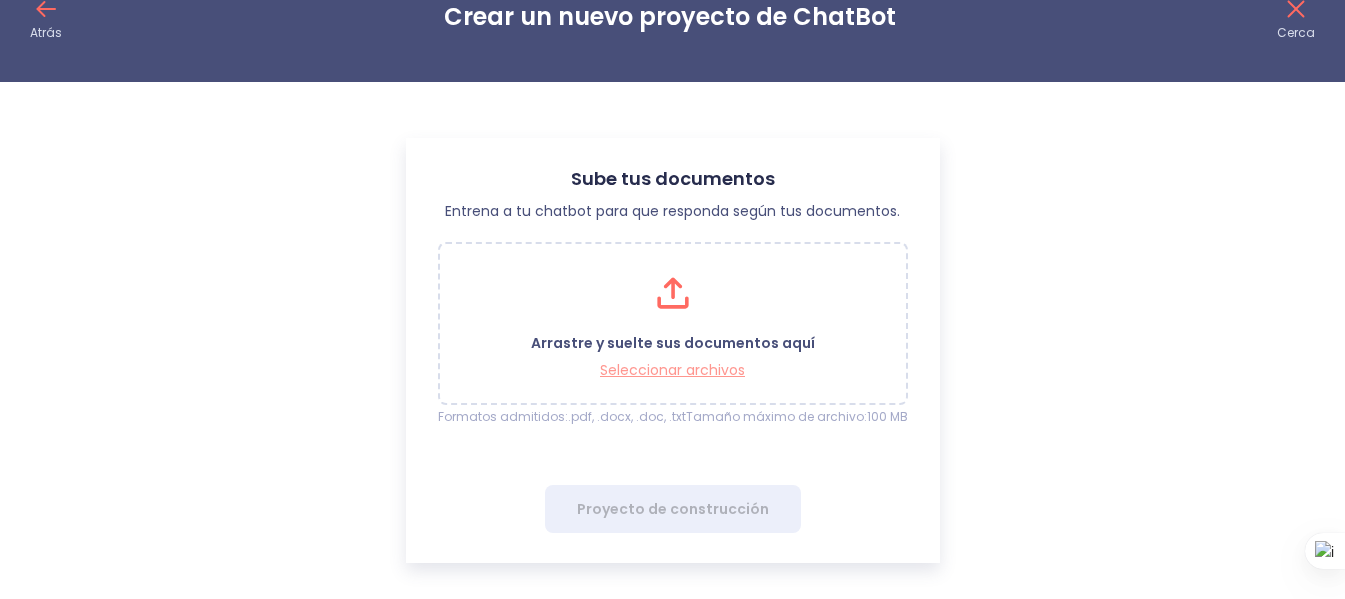 click on "Seleccionar archivos" at bounding box center [672, 370] 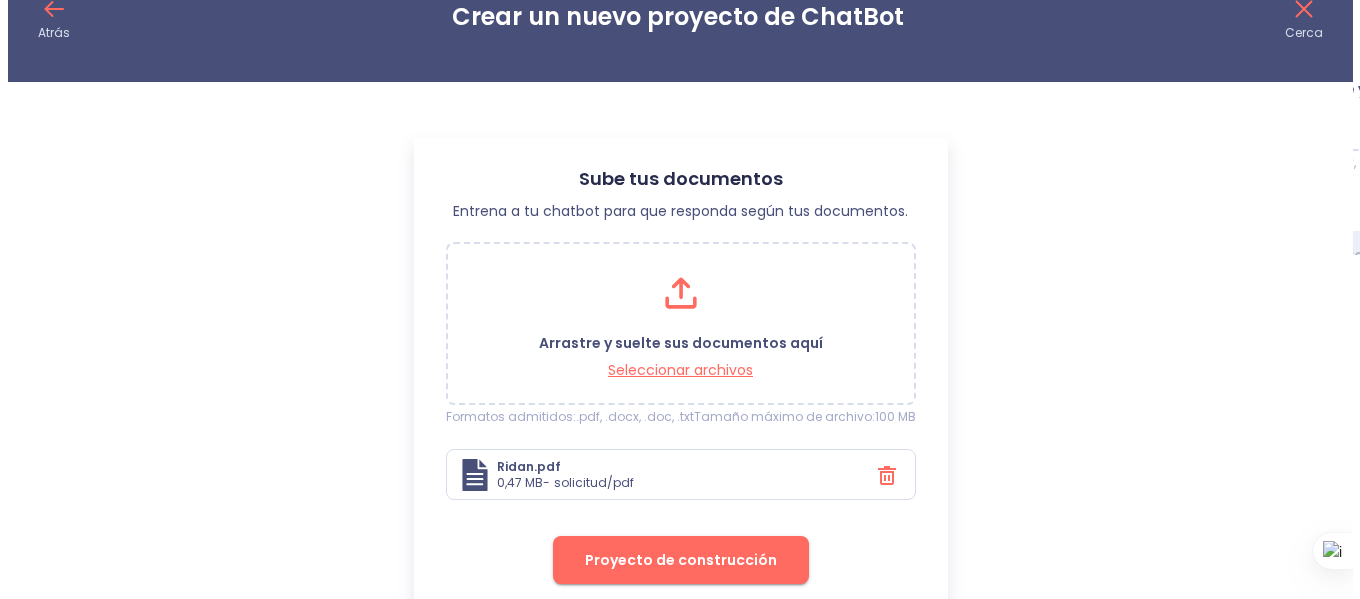 scroll, scrollTop: 99, scrollLeft: 0, axis: vertical 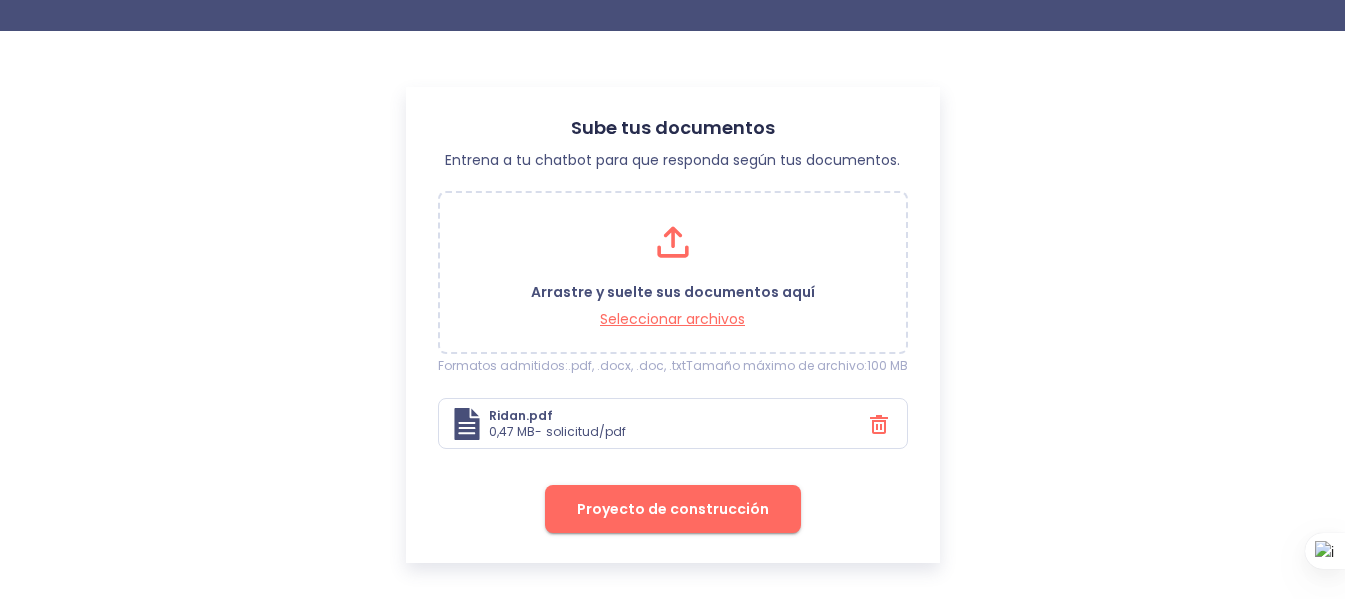click on "Proyecto de construcción" at bounding box center [673, 509] 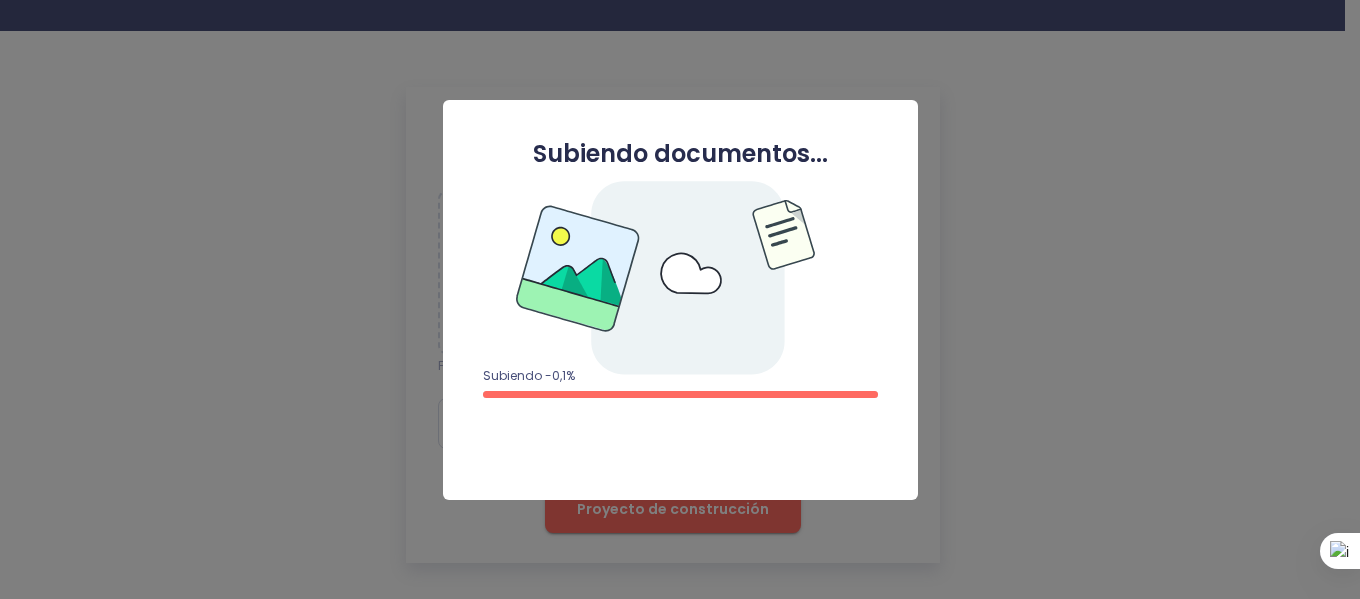 scroll, scrollTop: 0, scrollLeft: 0, axis: both 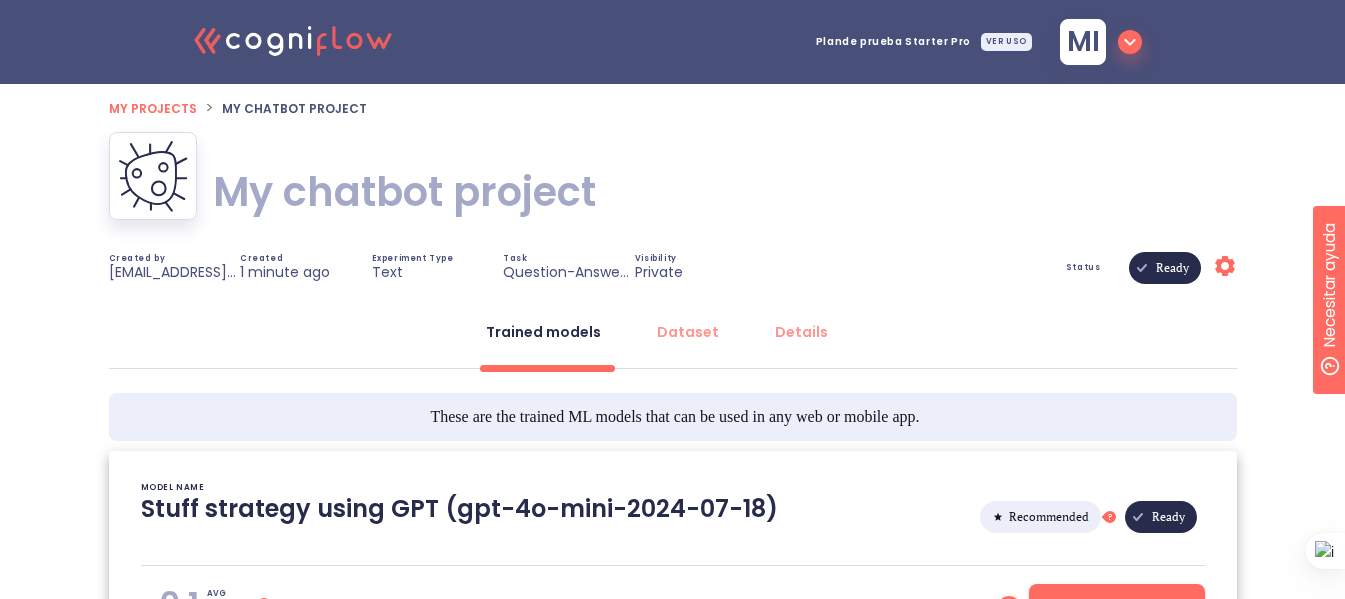 type on "[2025/07/27 12:50:23]- Starting with download required files from shared storage
[2025/07/27 12:50:23]- Finished with download required files from shared storage
[2025/07/27 12:50:23]- Starting with dataset loading
[2025/07/27 12:50:32]- Use english model: True
[2025/07/27 12:50:32]- Finished with dataset loading
[2025/07/27 12:50:32]- Starting with preprocessing pipeline
[2025/07/27 12:50:32]- Finished with preprocessing pipeline
[2025/07/27 12:50:32]- Starting with data preparation for training and validation
[2025/07/27 12:50:32]- Finished with data preparation for training and validation
[2025/07/27 12:50:33]- Starting with automated model selection phase
[2025/07/27 12:50:35]- Finished with knowledge base generation
[2025/07/27 12:50:35]- Finished with automated model selection phase
[2025/07/27 12:50:35]- Starting with computation of average inference time
[2025/07/27 12:50:35]- Testing with: What is?
[2025/07/27 12:50:35]- Testing with: When is?
[2025/07/27 12:50:35]- Testing with: Wh..." 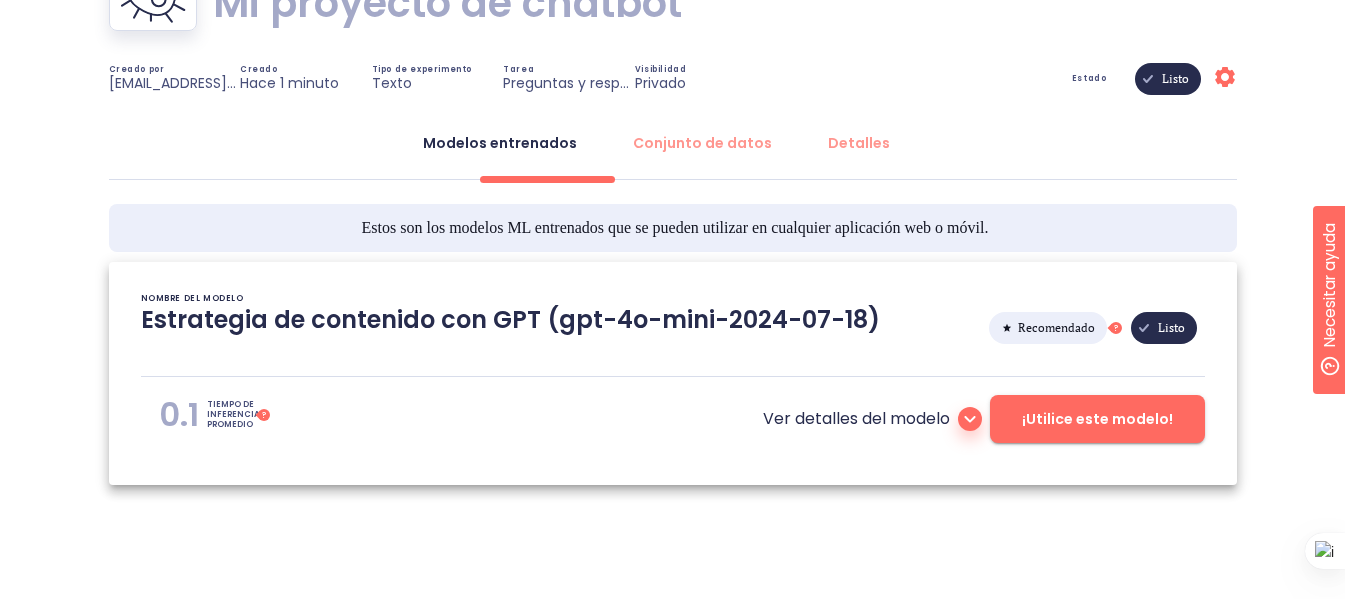 scroll, scrollTop: 200, scrollLeft: 0, axis: vertical 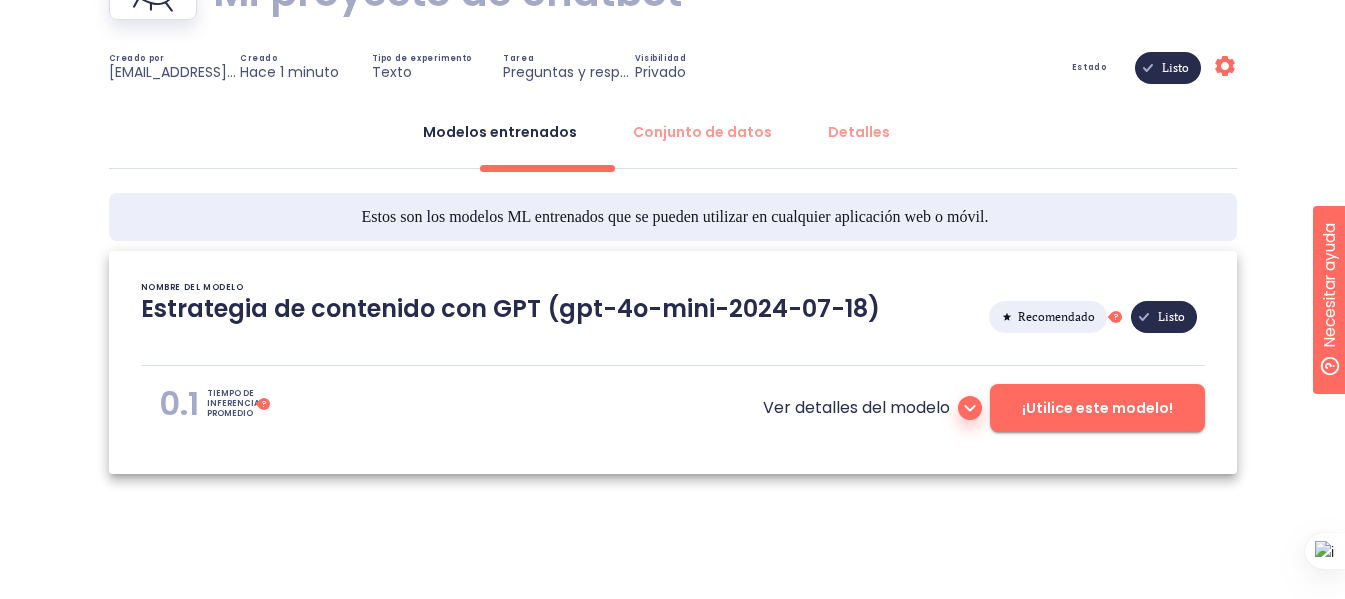 click on "Privado" at bounding box center (660, 72) 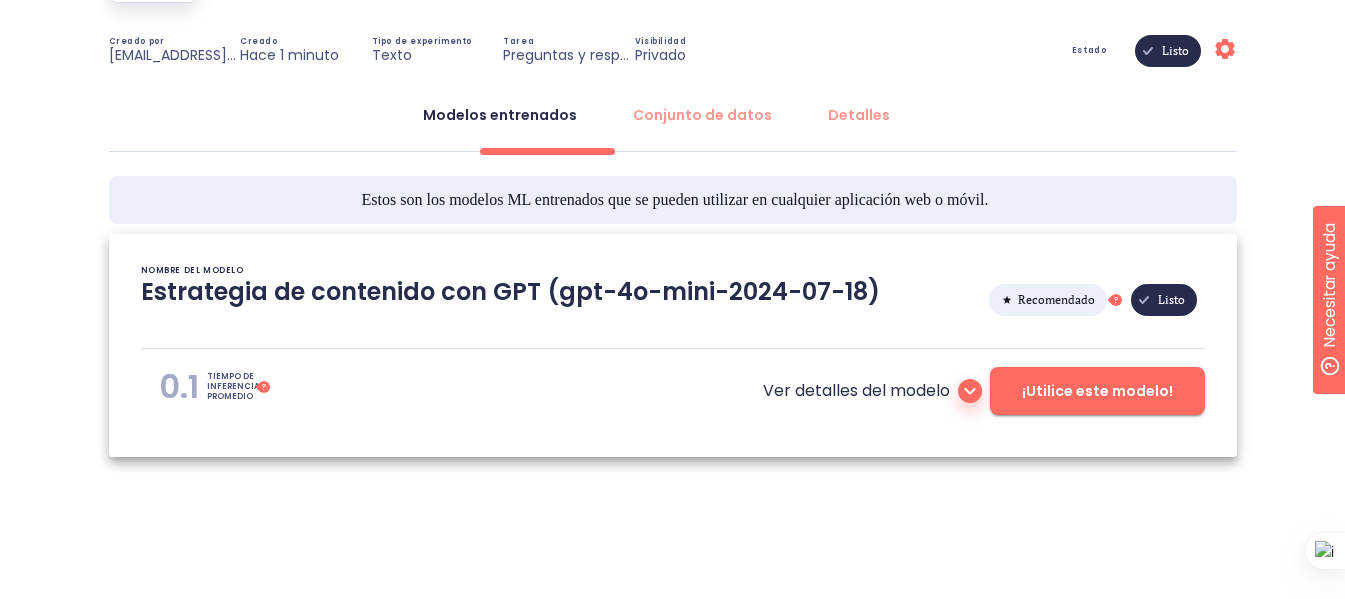 click on "NOMBRE DEL MODELO Estrategia de contenido con GPT (gpt-4o-mini-2024-07-18)   Recomendado   This is the automatically recommended model. ? Listo" at bounding box center (673, 295) 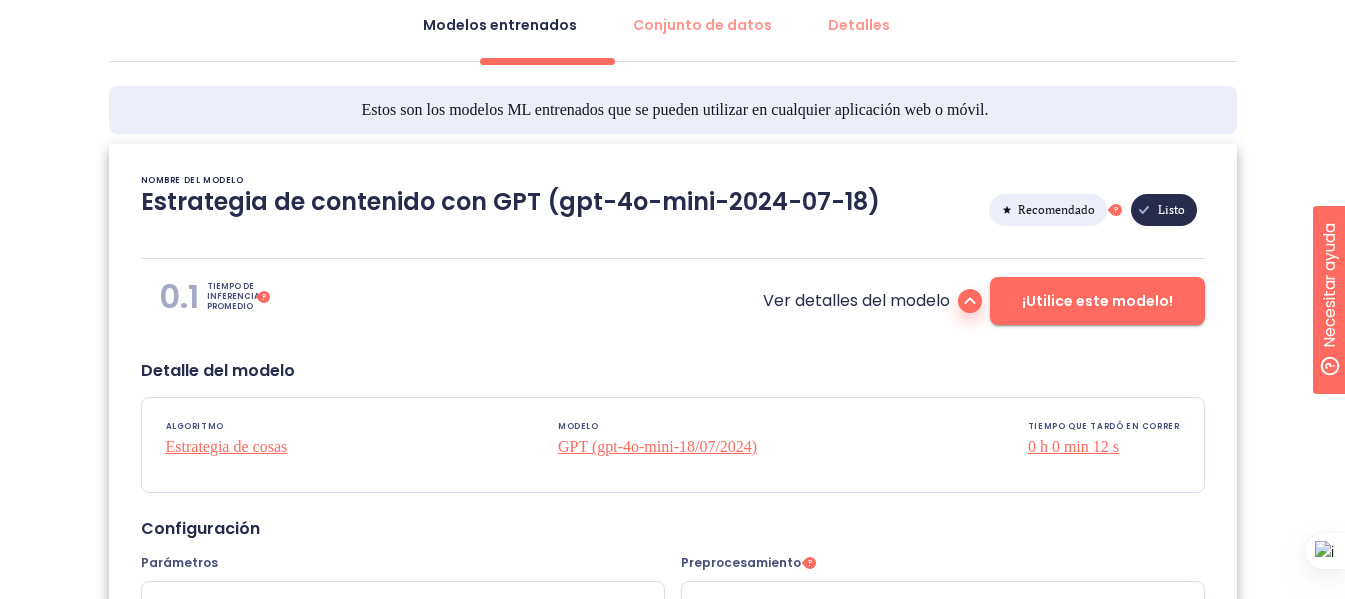 scroll, scrollTop: 284, scrollLeft: 0, axis: vertical 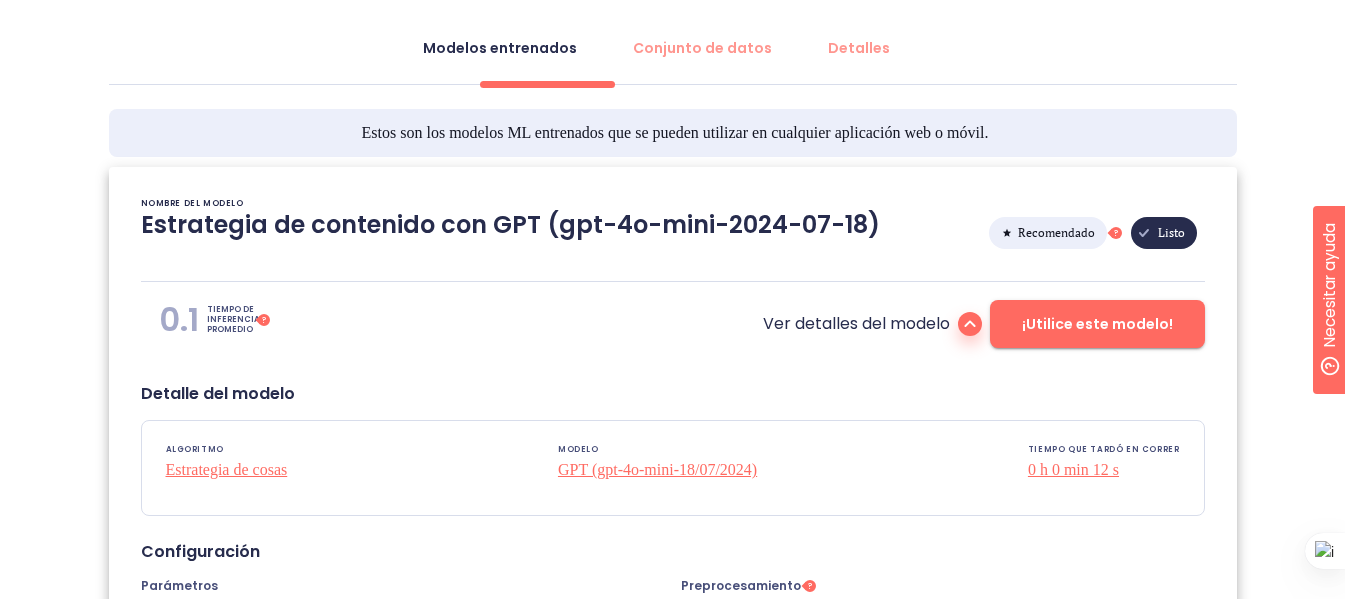 click on "Estrategia de contenido con GPT (gpt-4o-mini-2024-07-18)" at bounding box center [510, 224] 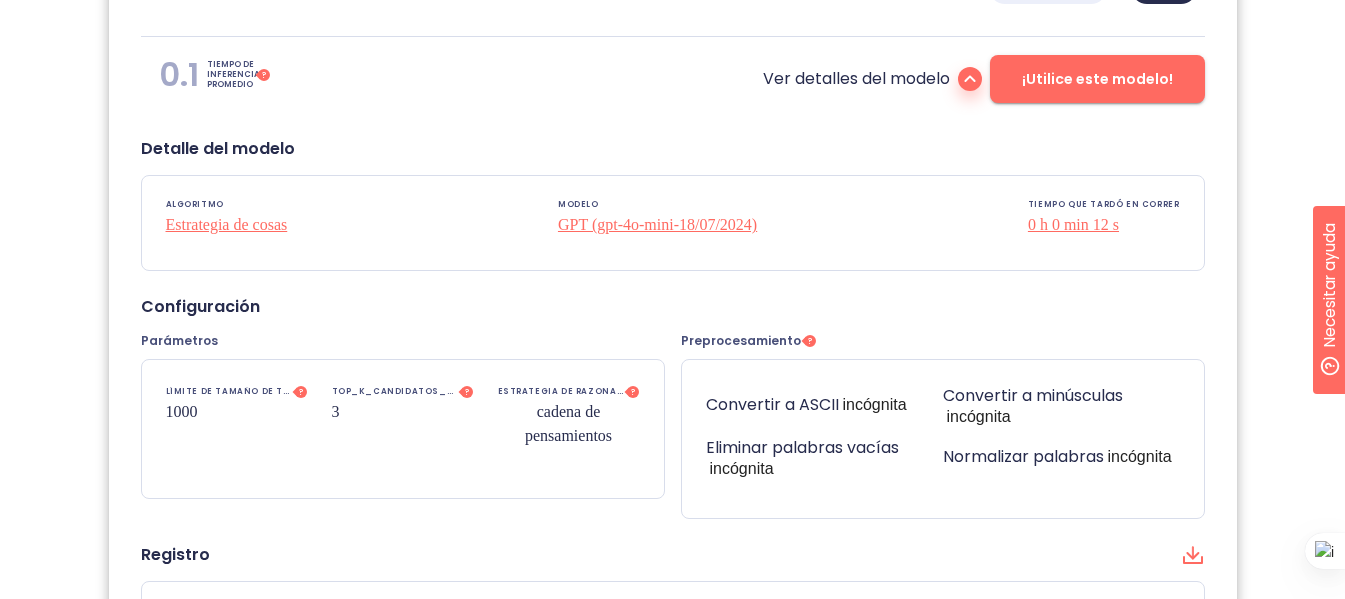 scroll, scrollTop: 550, scrollLeft: 0, axis: vertical 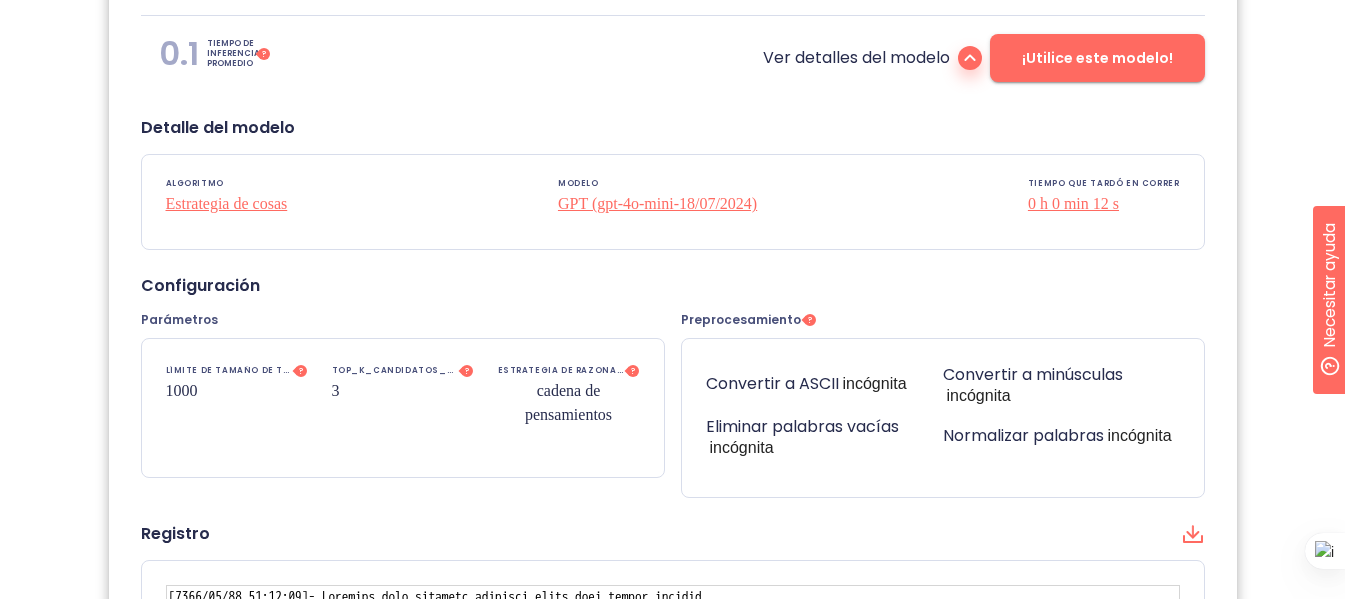 click on "GPT (gpt-4o-mini-18/07/2024)" at bounding box center [657, 203] 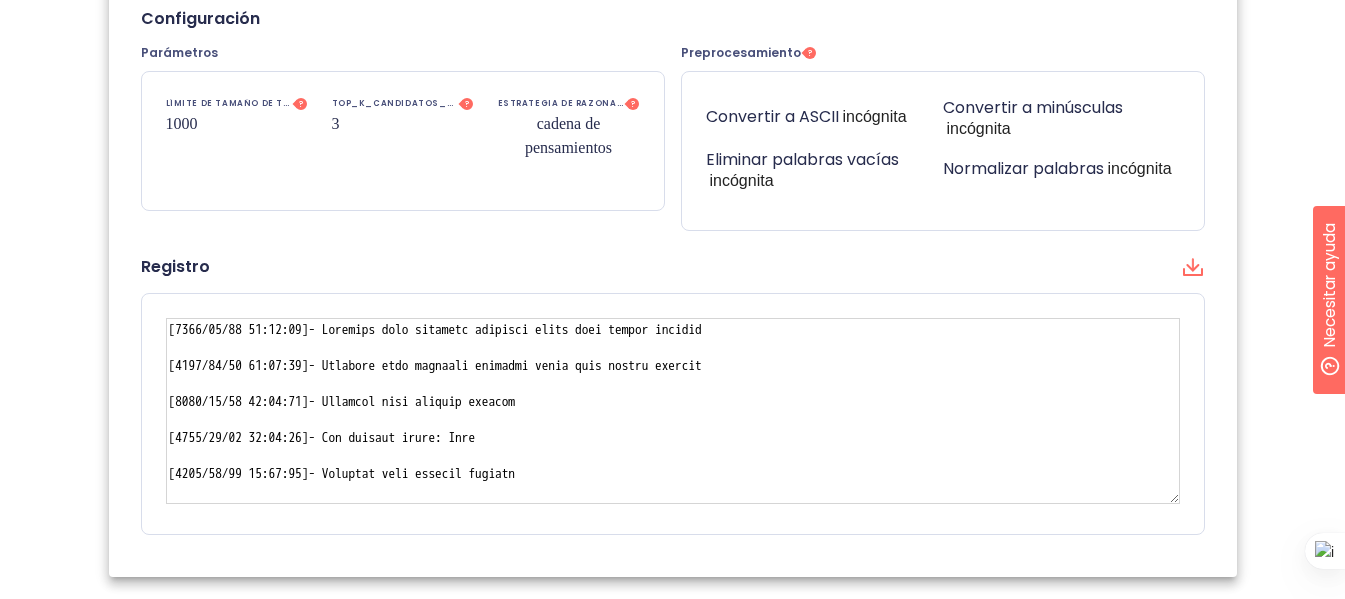 scroll, scrollTop: 884, scrollLeft: 0, axis: vertical 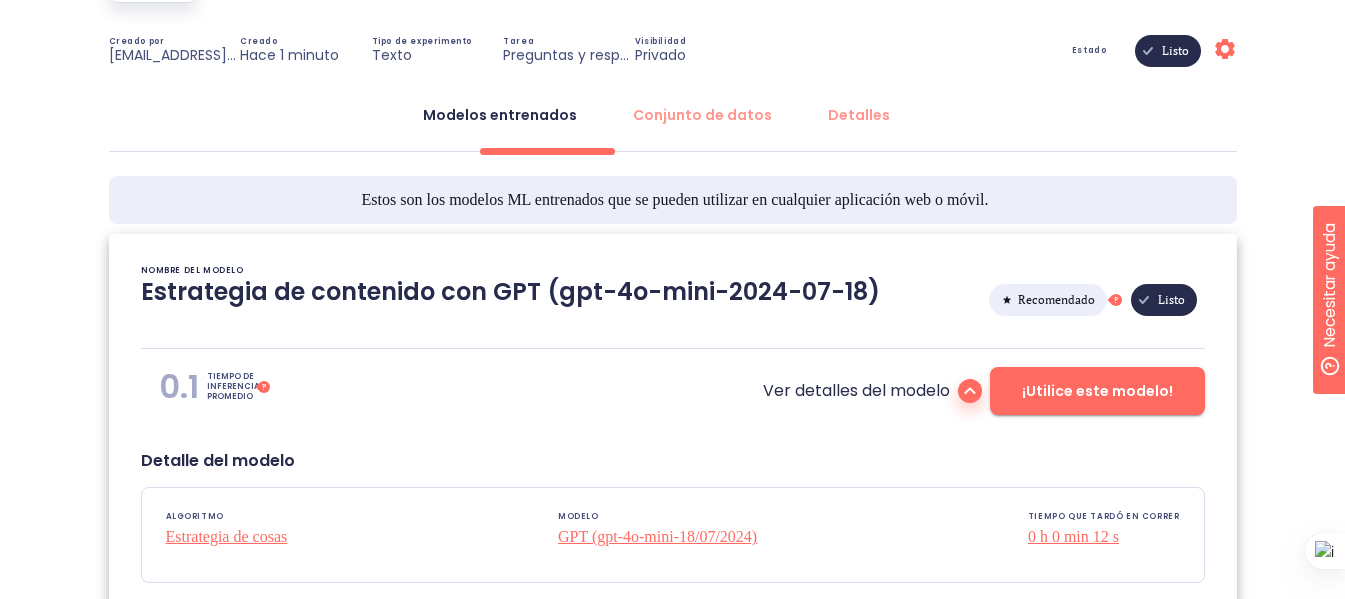 click on "Estrategia de contenido con GPT (gpt-4o-mini-2024-07-18)" at bounding box center (510, 291) 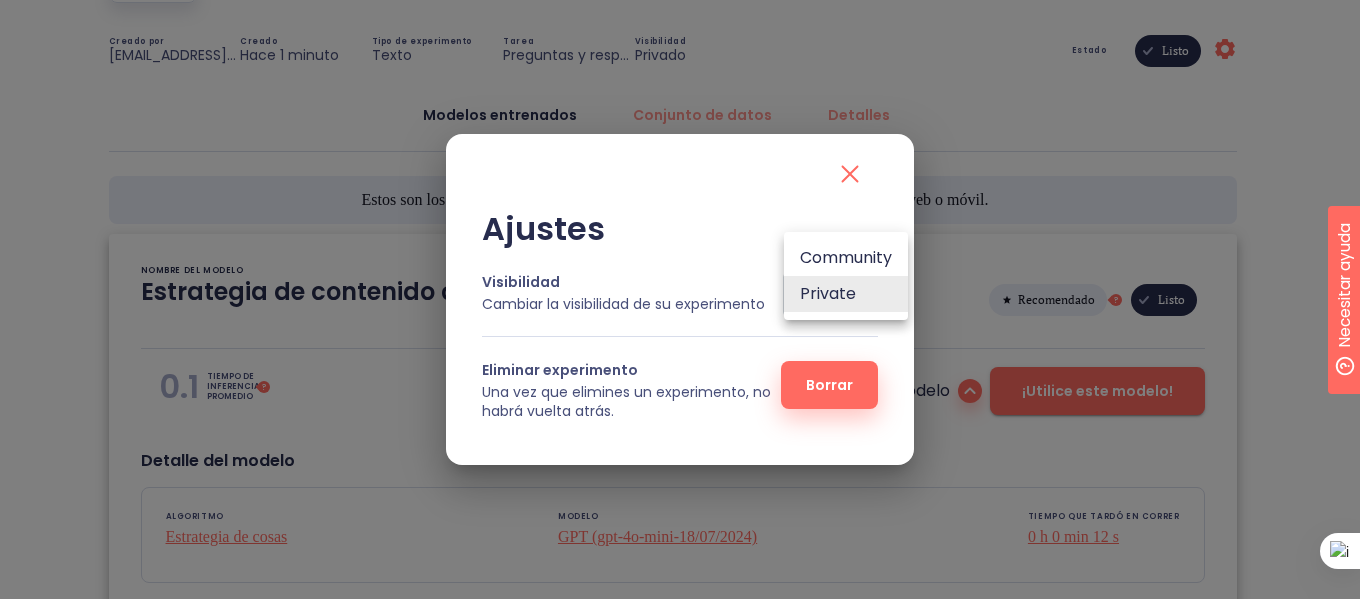 click on ".cls-1{fill:#141624;}.cls-2{fill:#eb5e60;}.cls-3{fill:none;stroke:#eb5e60;stroke-linecap:round;stroke-miterlimit:10;stroke-width:14px;} 1a Plan  de prueba Starter Pro VER USO mi Mis proyectos > Mi proyecto de chatbot Mi proyecto de chatbot My chatbot project Creado por elymarbrito@gmail.com Creado Hace 1 minuto Tipo de experimento Texto Tarea Preguntas y respuestas Visibilidad Privado Estado Listo Settings Modelos entrenados   Conjunto de datos   Detalles   Estos son los modelos ML entrenados que se pueden utilizar en cualquier aplicación web o móvil. NOMBRE DEL MODELO Estrategia de contenido con GPT (gpt-4o-mini-2024-07-18)   Recomendado   This is the automatically recommended model. ? Listo 0.1 TIEMPO DE INFERENCIA PROMEDIO This is an approximation of the time required to run the end to end Question-Answering pipeline (in seconds). Notice that this approximated time, could change depending on the availability of the OpenAI's API ? Ver detalles del modelo ¡Utilice este modelo! Detalle del modelo ALGORITMO" at bounding box center [680, 551] 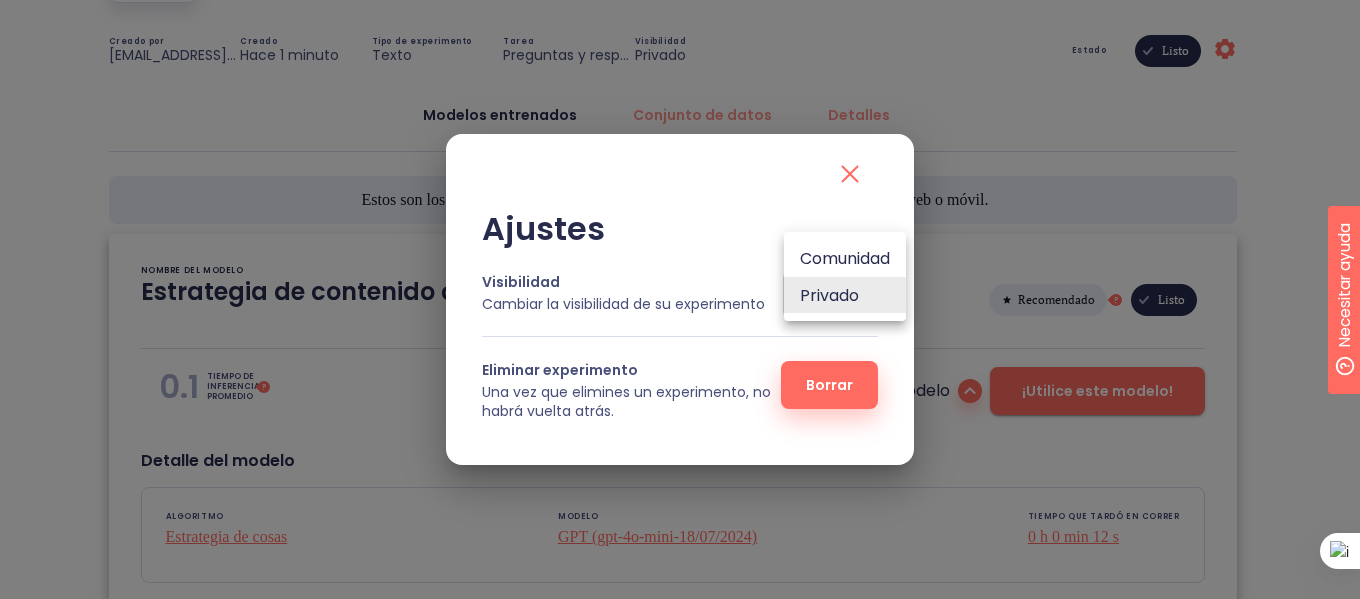 click at bounding box center (680, 299) 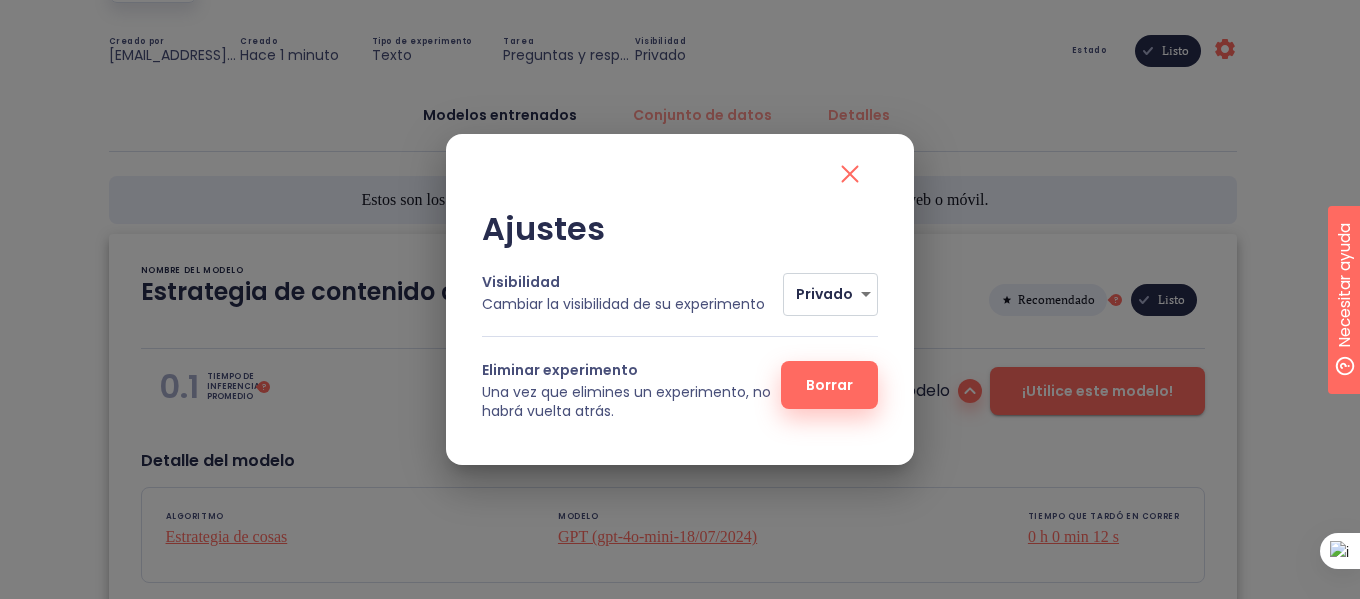 click at bounding box center (850, 174) 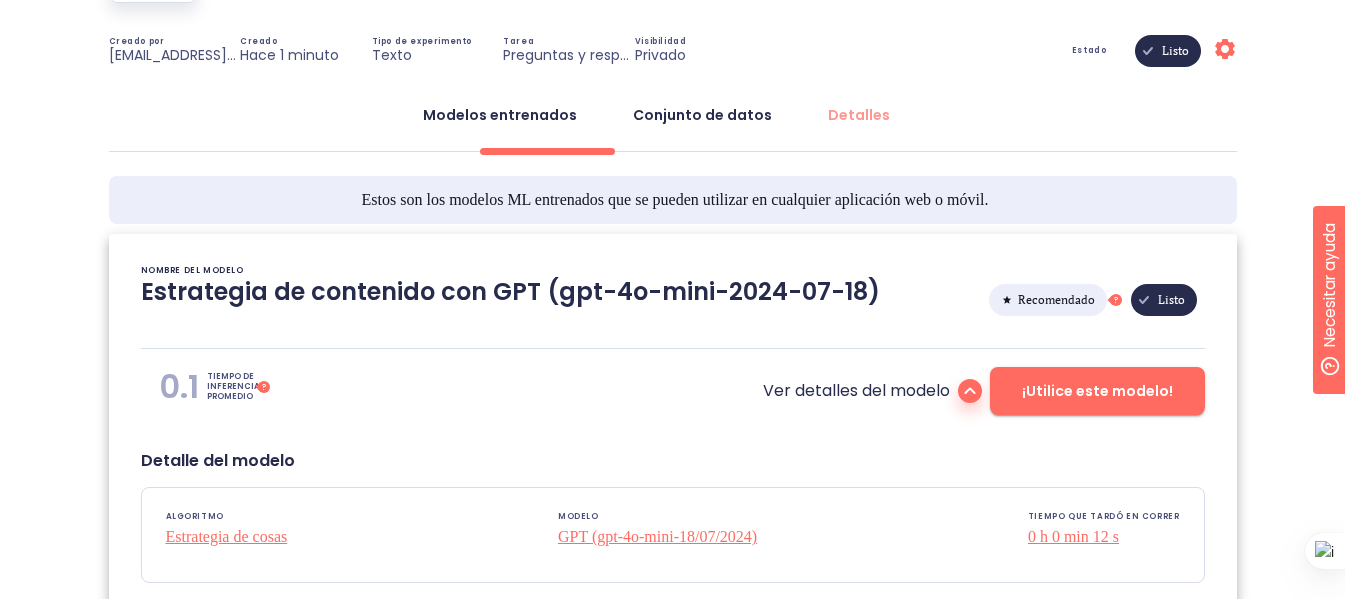 click on "Conjunto de datos" at bounding box center [702, 115] 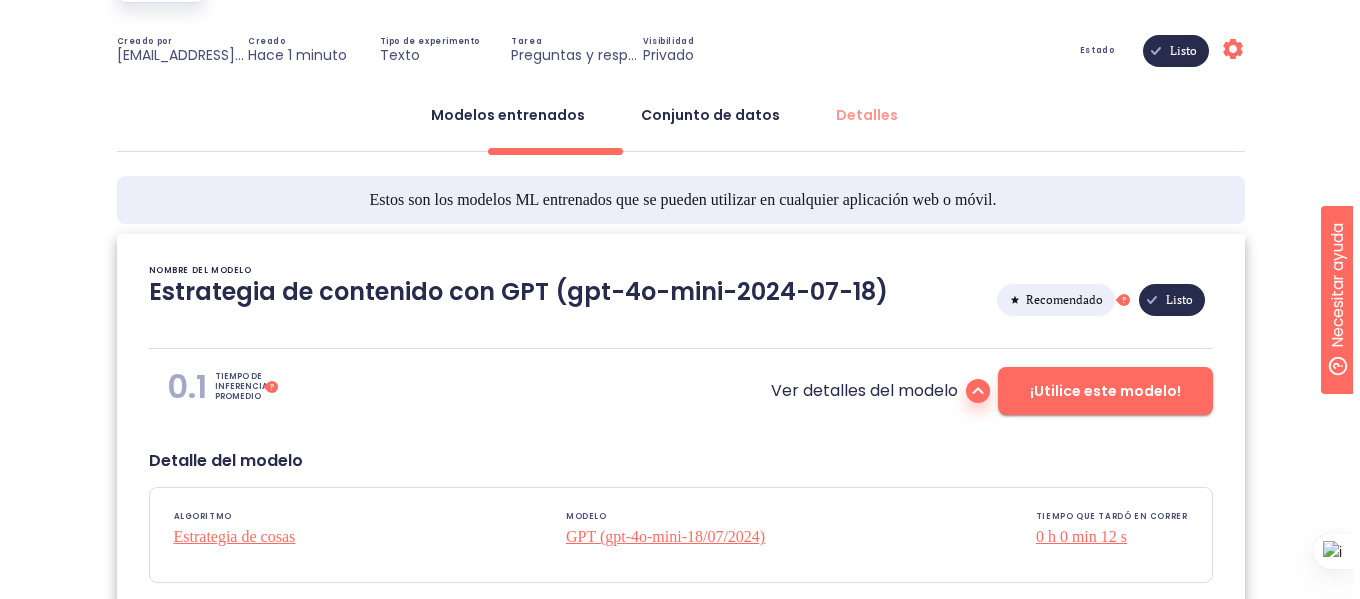 scroll, scrollTop: 0, scrollLeft: 0, axis: both 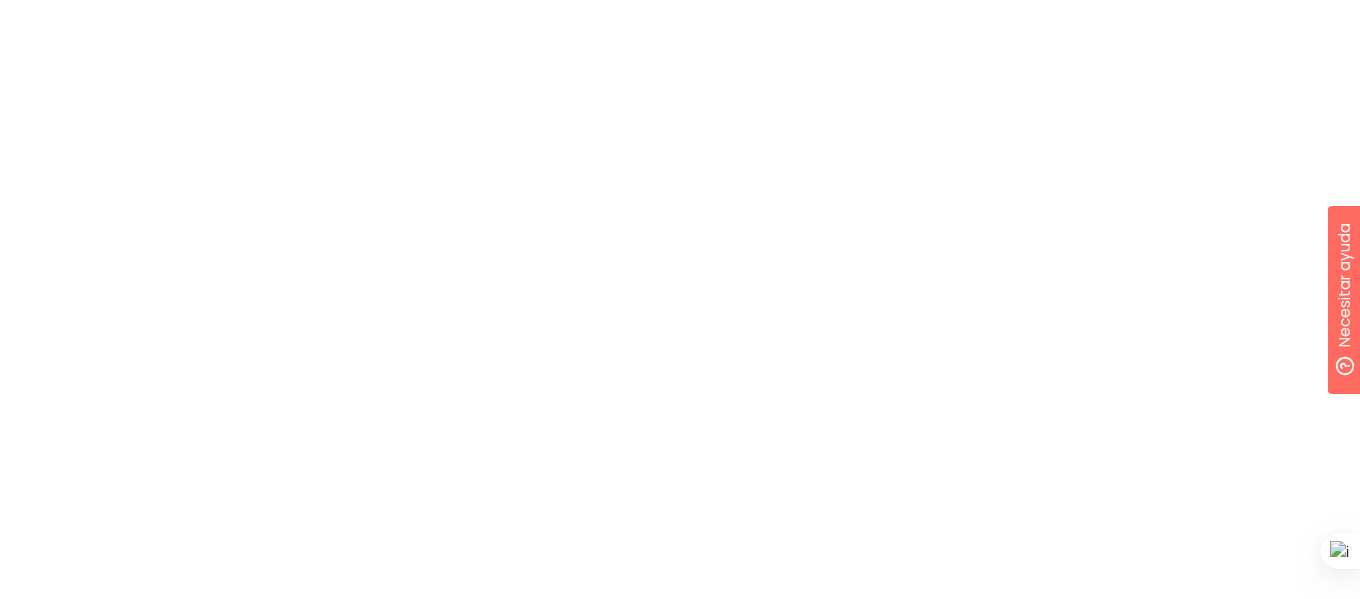 drag, startPoint x: 879, startPoint y: 104, endPoint x: 404, endPoint y: 54, distance: 477.62433 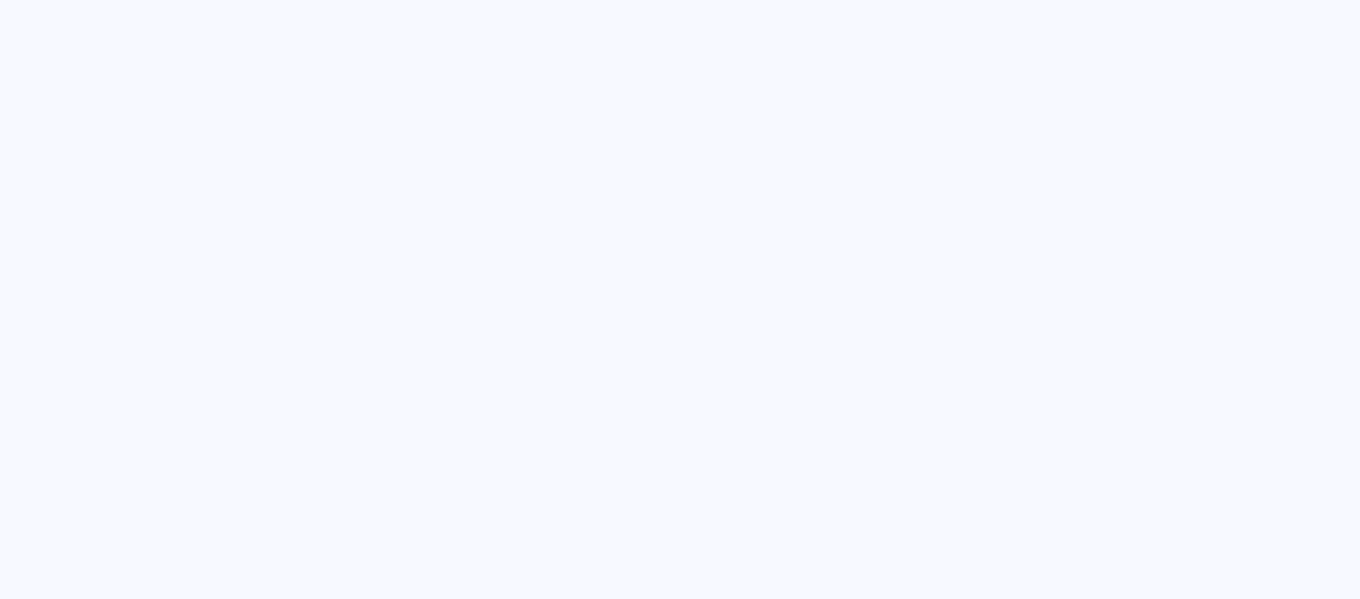 scroll, scrollTop: 0, scrollLeft: 0, axis: both 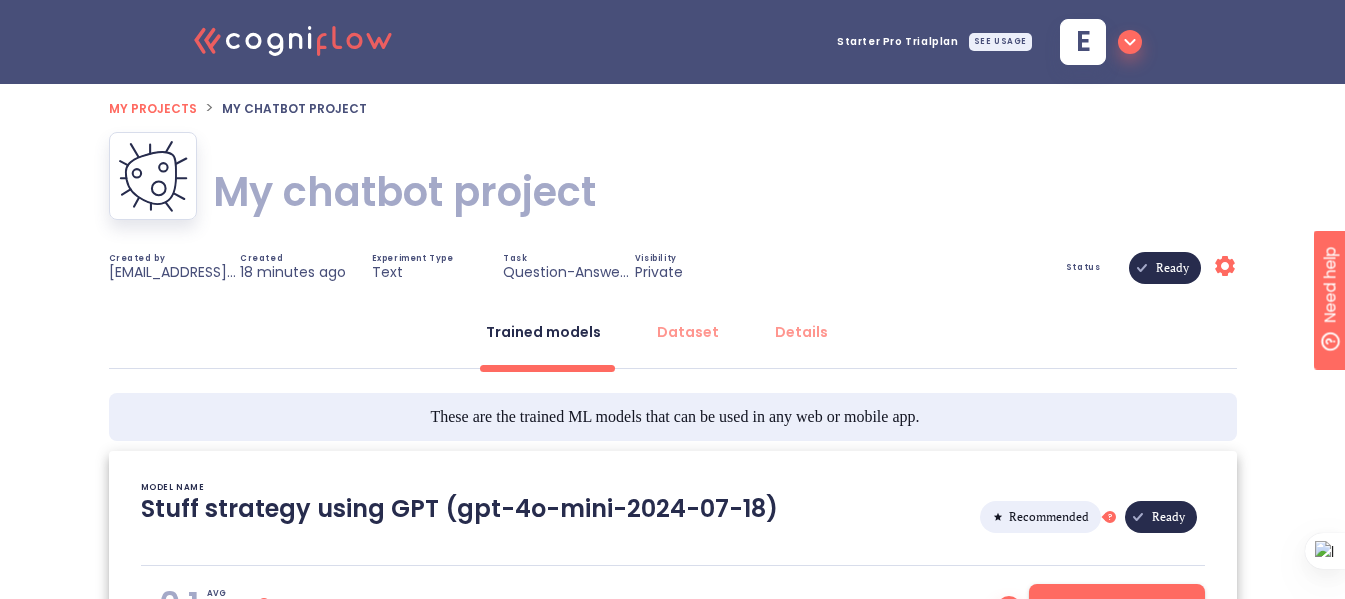 type on "[2025/07/27 12:50:23]- Starting with download required files from shared storage
[2025/07/27 12:50:23]- Finished with download required files from shared storage
[2025/07/27 12:50:23]- Starting with dataset loading
[2025/07/27 12:50:32]- Use english model: True
[2025/07/27 12:50:32]- Finished with dataset loading
[2025/07/27 12:50:32]- Starting with preprocessing pipeline
[2025/07/27 12:50:32]- Finished with preprocessing pipeline
[2025/07/27 12:50:32]- Starting with data preparation for training and validation
[2025/07/27 12:50:32]- Finished with data preparation for training and validation
[2025/07/27 12:50:33]- Starting with automated model selection phase
[2025/07/27 12:50:35]- Finished with knowledge base generation
[2025/07/27 12:50:35]- Finished with automated model selection phase
[2025/07/27 12:50:35]- Starting with computation of average inference time
[2025/07/27 12:50:35]- Testing with: What is?
[2025/07/27 12:50:35]- Testing with: When is?
[2025/07/27 12:50:35]- Testing with: Wh..." 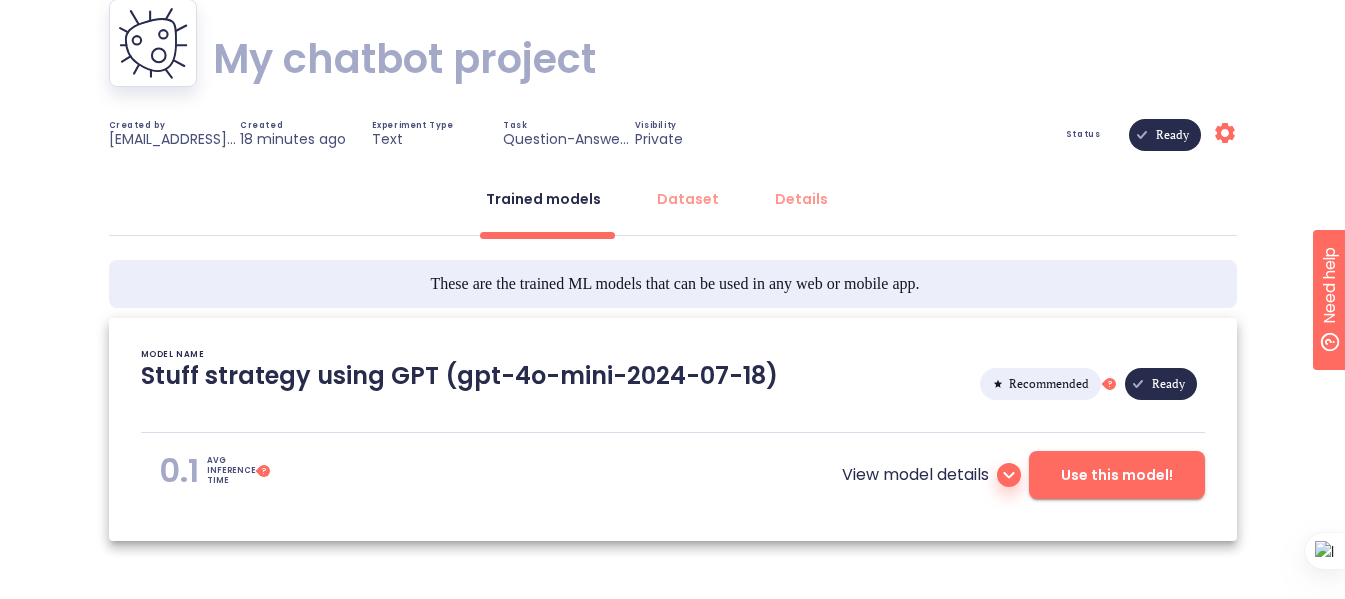 scroll, scrollTop: 200, scrollLeft: 0, axis: vertical 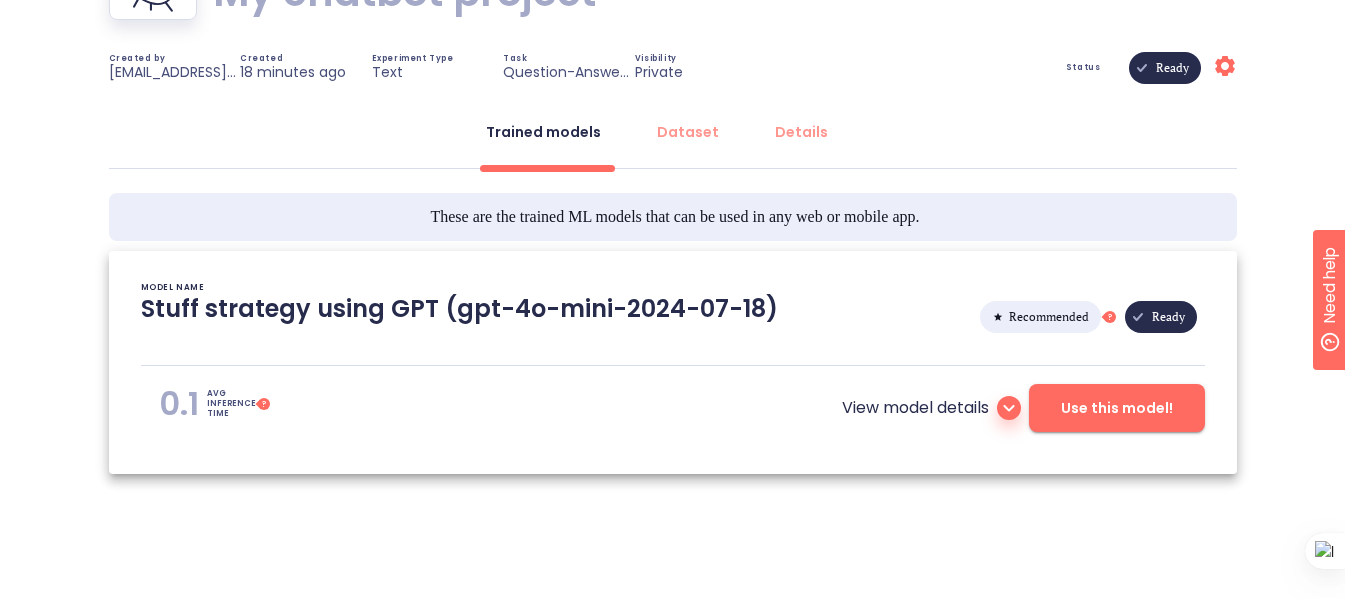 click on "Stuff strategy using GPT (gpt-4o-mini-2024-07-18)" at bounding box center (459, 317) 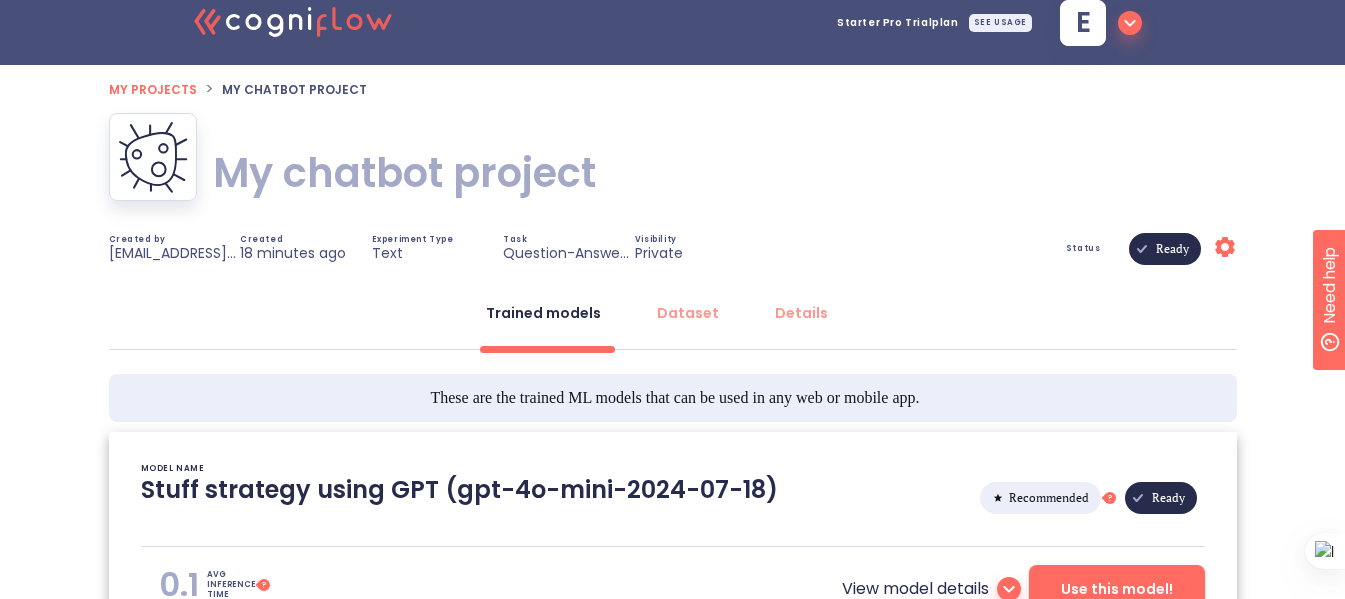 scroll, scrollTop: 0, scrollLeft: 0, axis: both 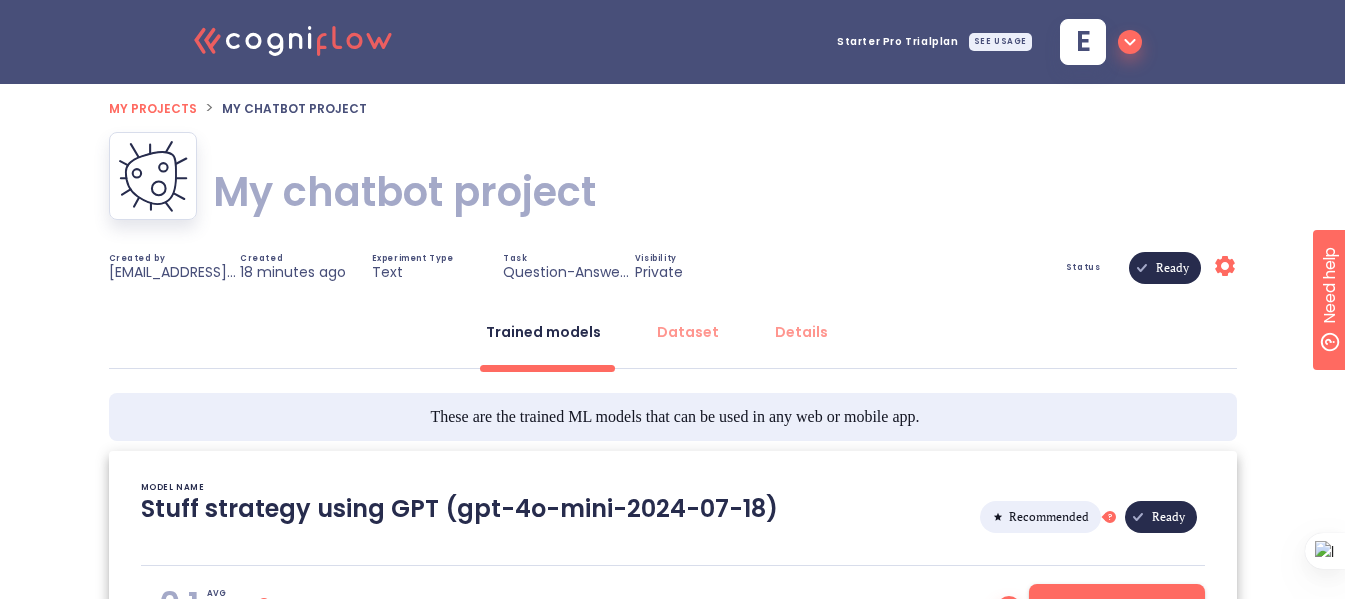 click 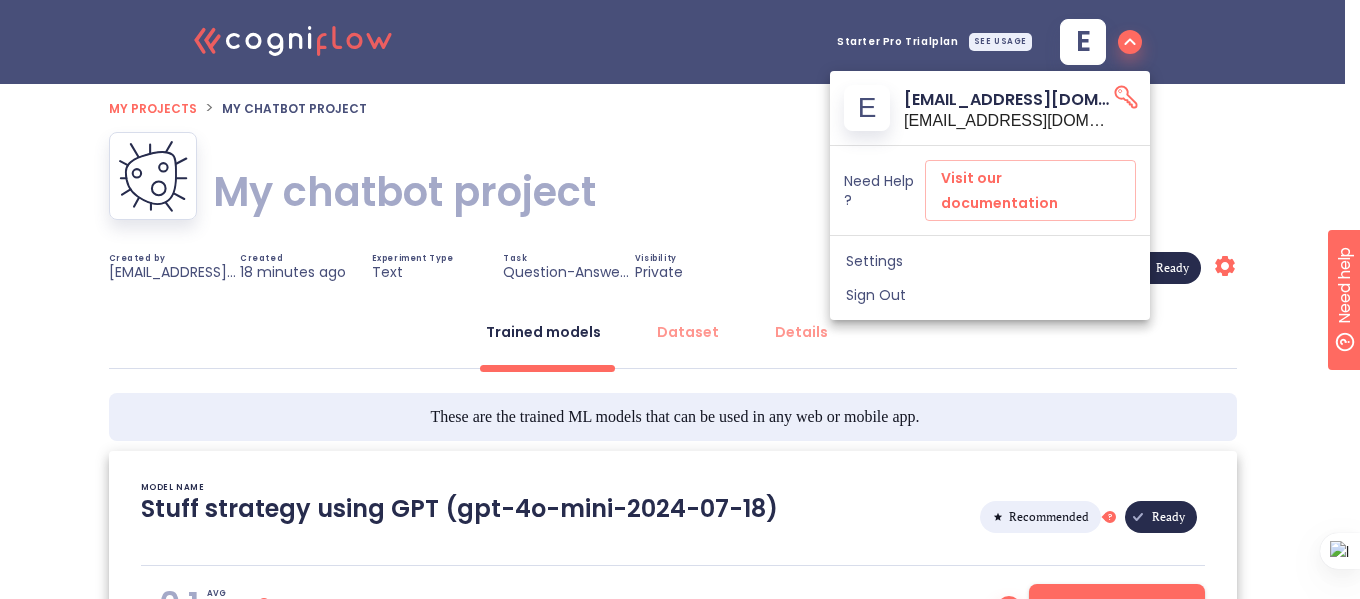click at bounding box center [680, 299] 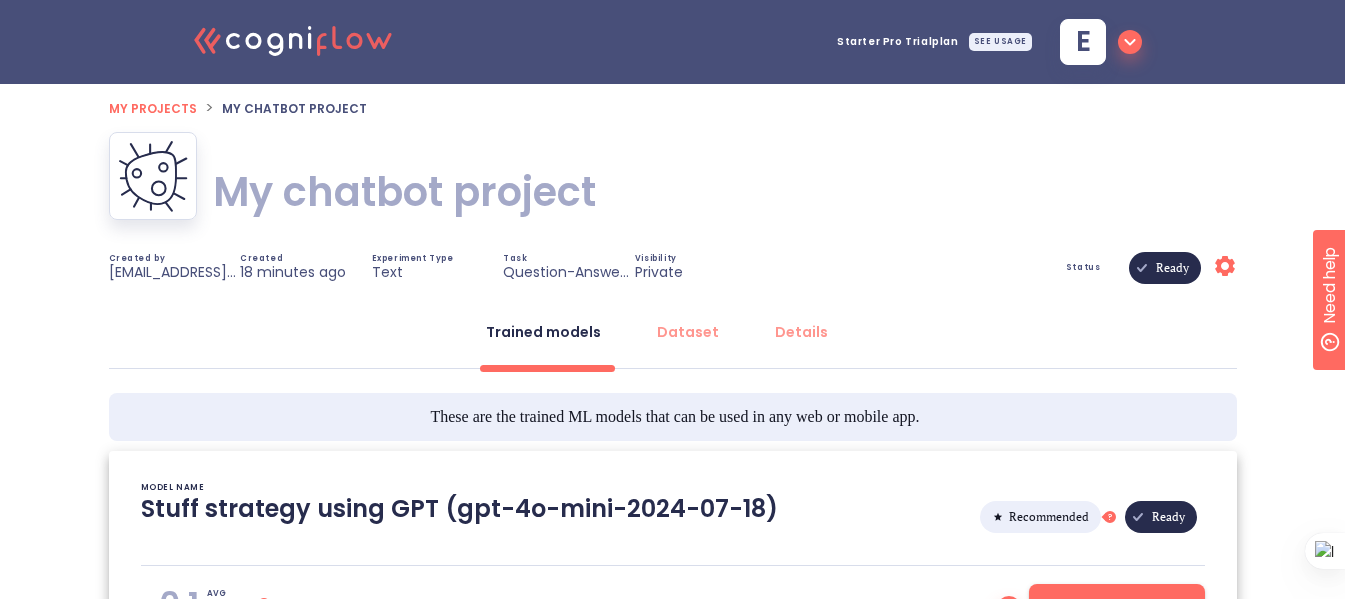 scroll, scrollTop: 67, scrollLeft: 0, axis: vertical 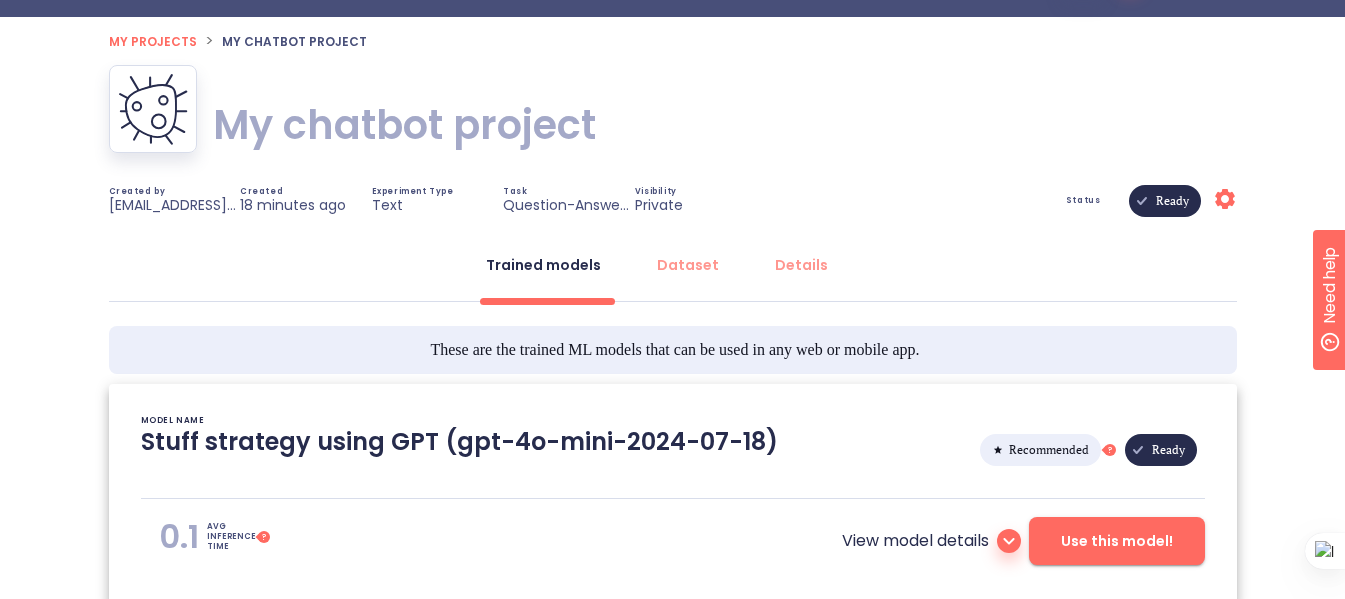 click on "Status Ready Settings" at bounding box center [1002, 201] 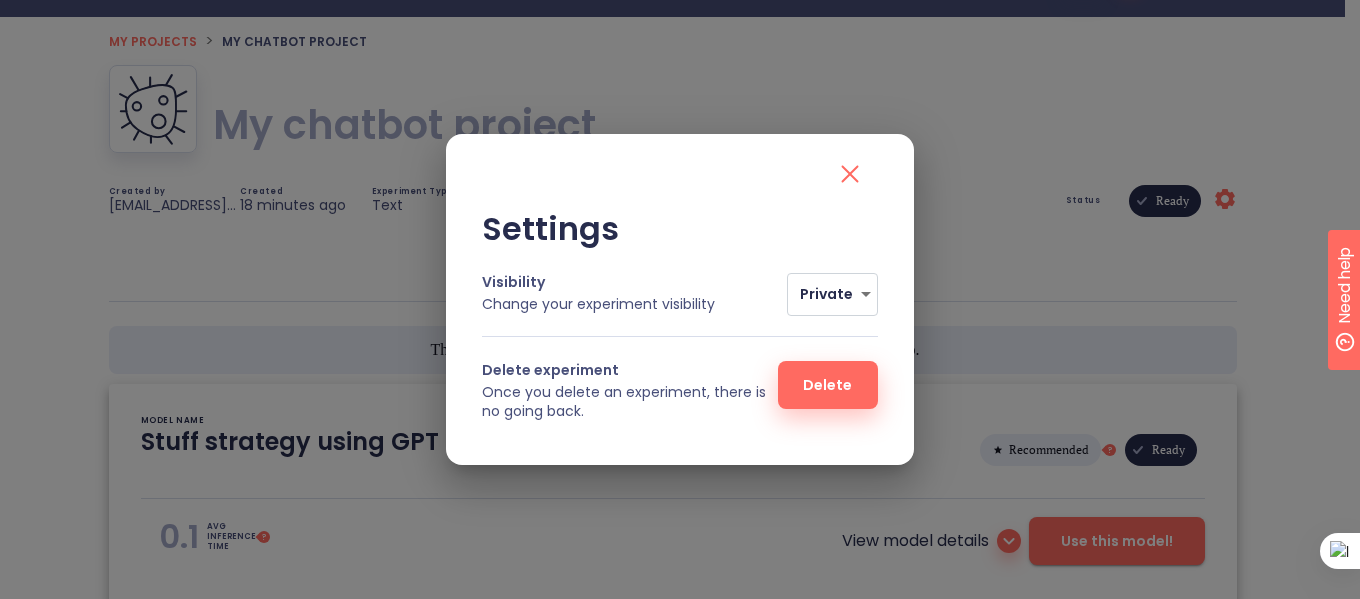 click 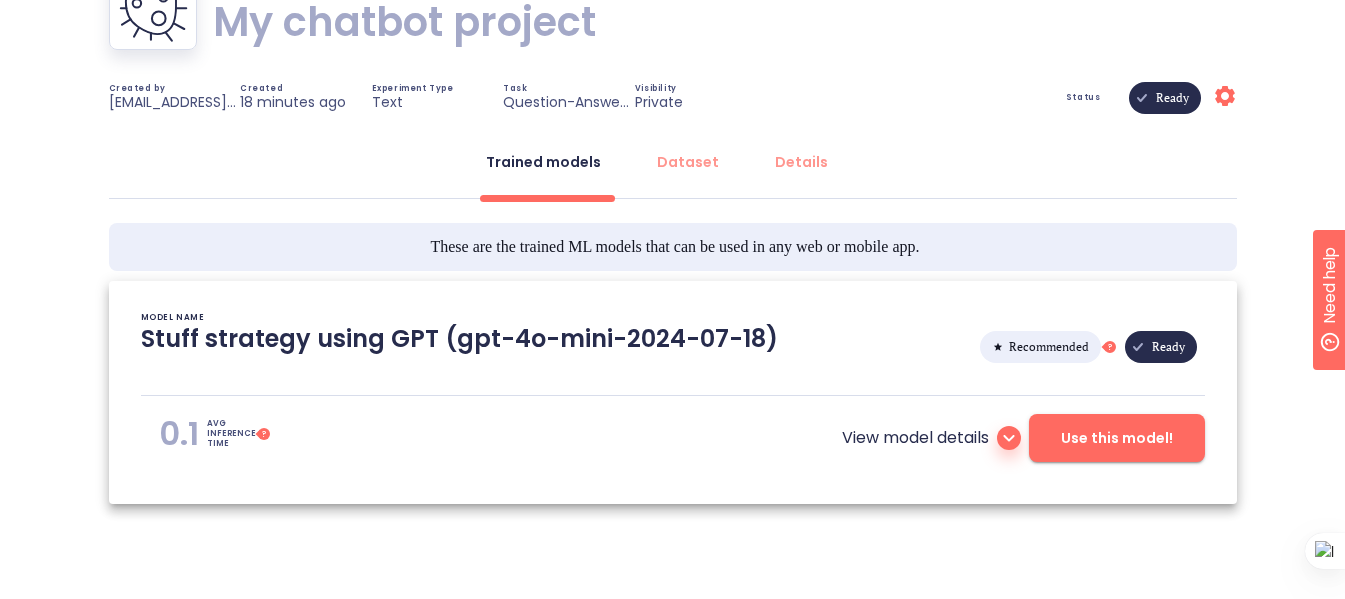 scroll, scrollTop: 200, scrollLeft: 0, axis: vertical 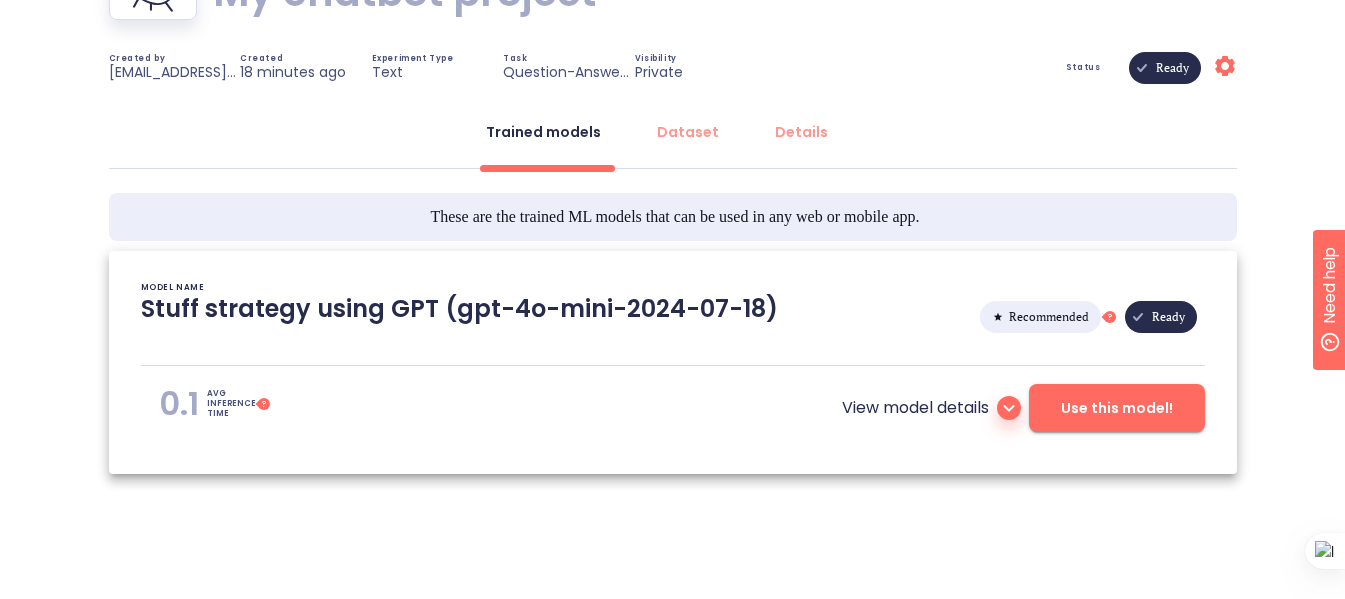 click 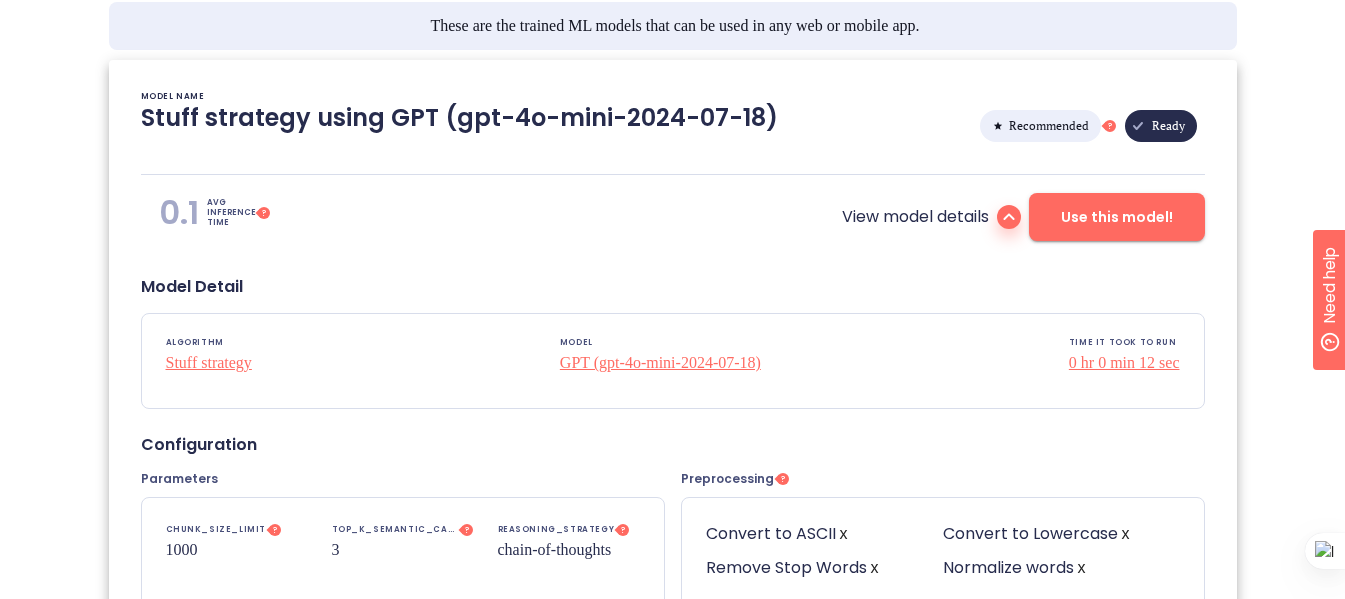 scroll, scrollTop: 400, scrollLeft: 0, axis: vertical 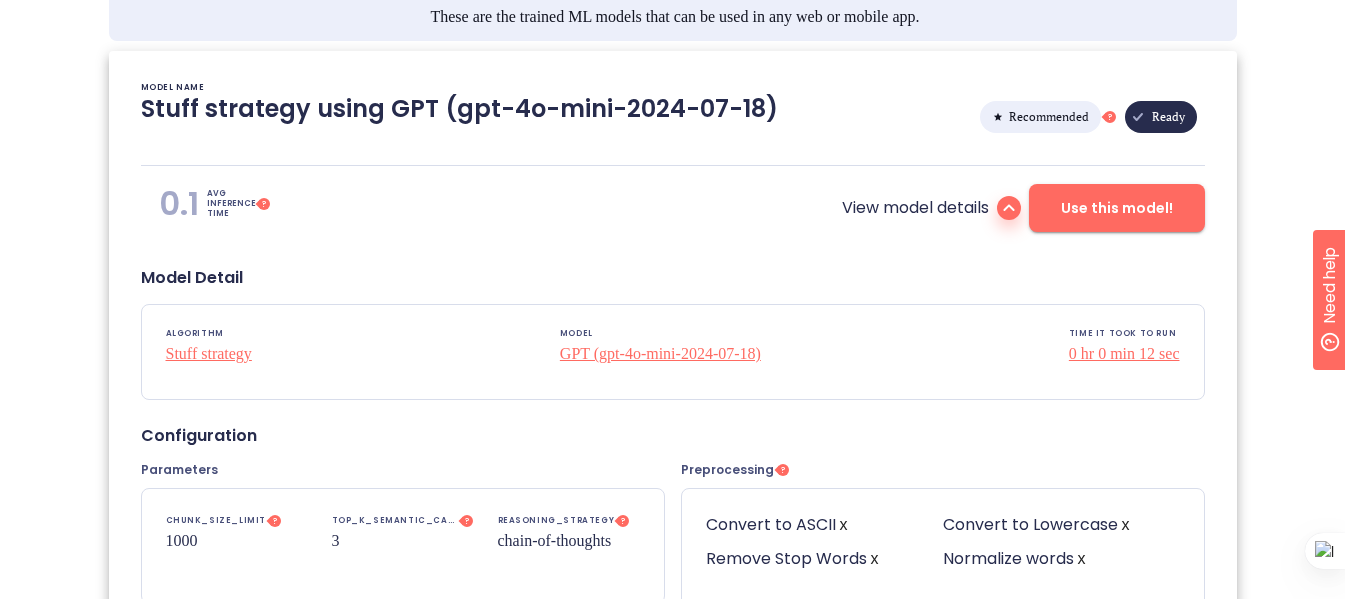 click on "GPT (gpt-4o-mini-2024-07-18)" at bounding box center (660, 354) 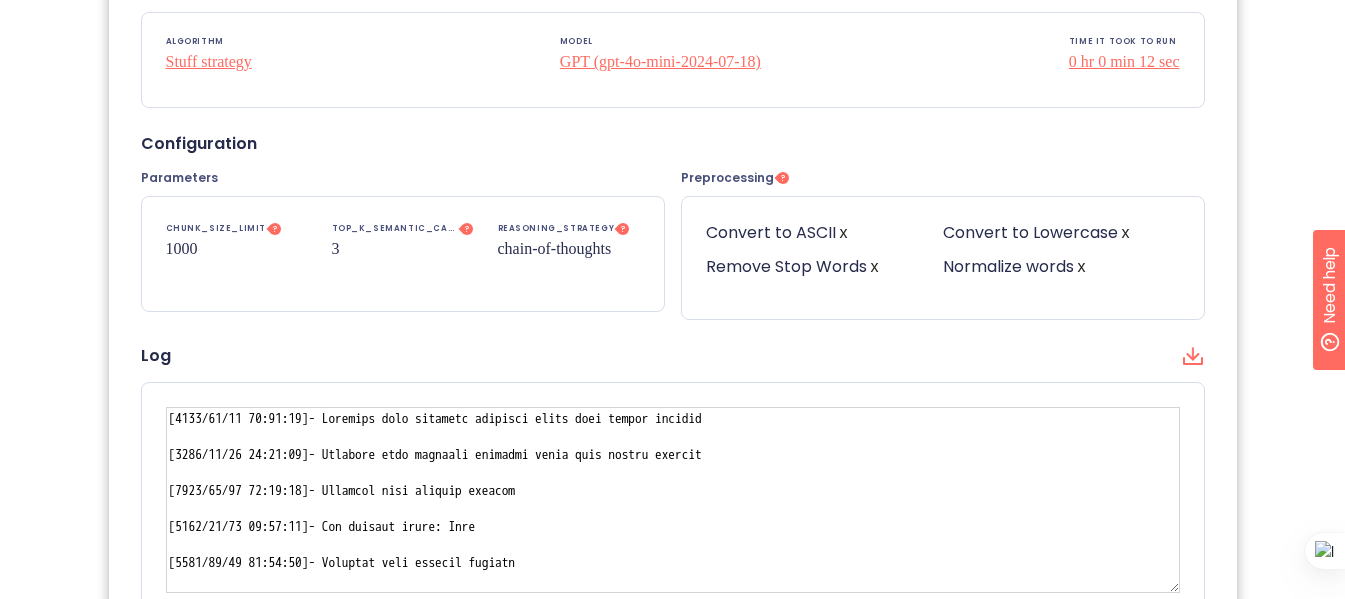 scroll, scrollTop: 800, scrollLeft: 0, axis: vertical 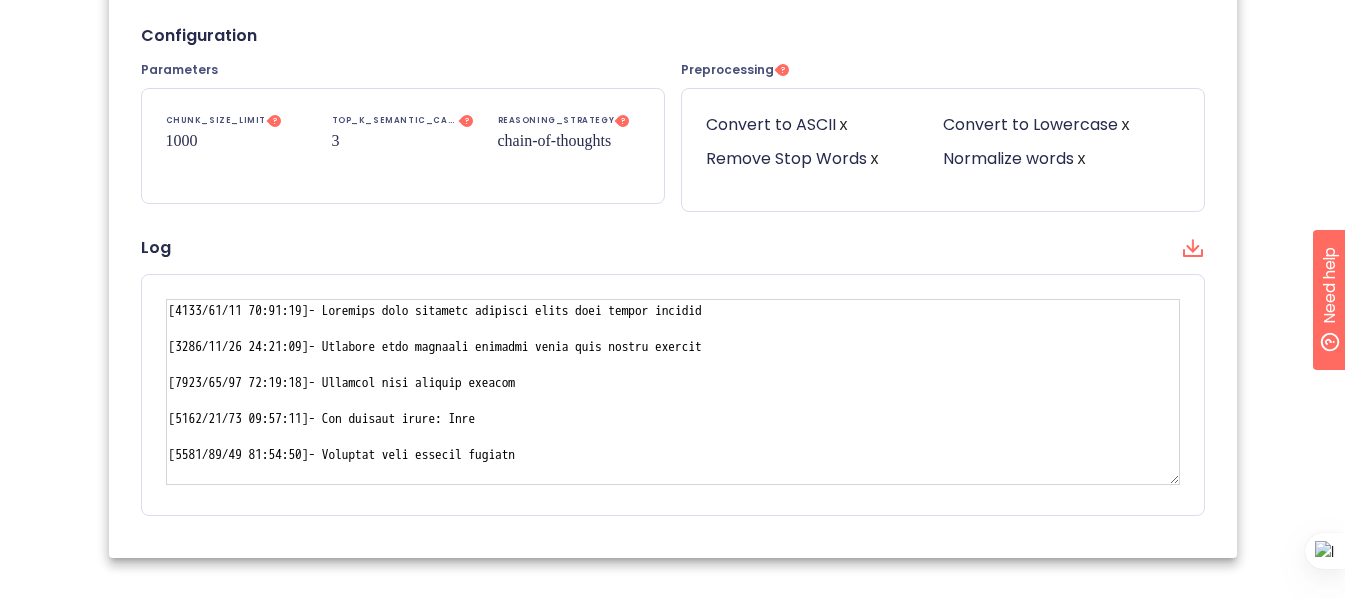 click on "CHUNK_SIZE_LIMIT This is a model hyperparameter. An hyperparameter is a parameter whose value is fixed before the training process instead of being learned during the training process itself ? 1000   TOP_K_SEMANTIC_CANDIDATES_FROM_KB This is a model hyperparameter. An hyperparameter is a parameter whose value is fixed before the training process instead of being learned during the training process itself ? 3   REASONING_STRATEGY This is a model hyperparameter. An hyperparameter is a parameter whose value is fixed before the training process instead of being learned during the training process itself ? chain-of-thoughts" at bounding box center [403, 146] 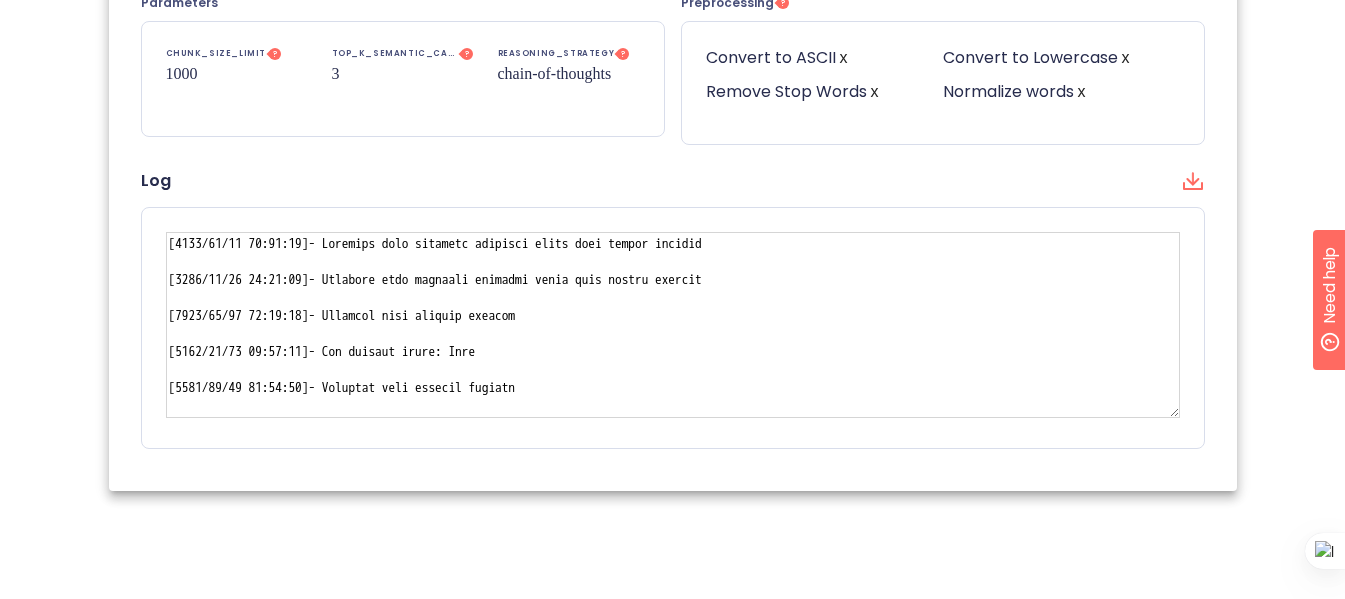 scroll, scrollTop: 871, scrollLeft: 0, axis: vertical 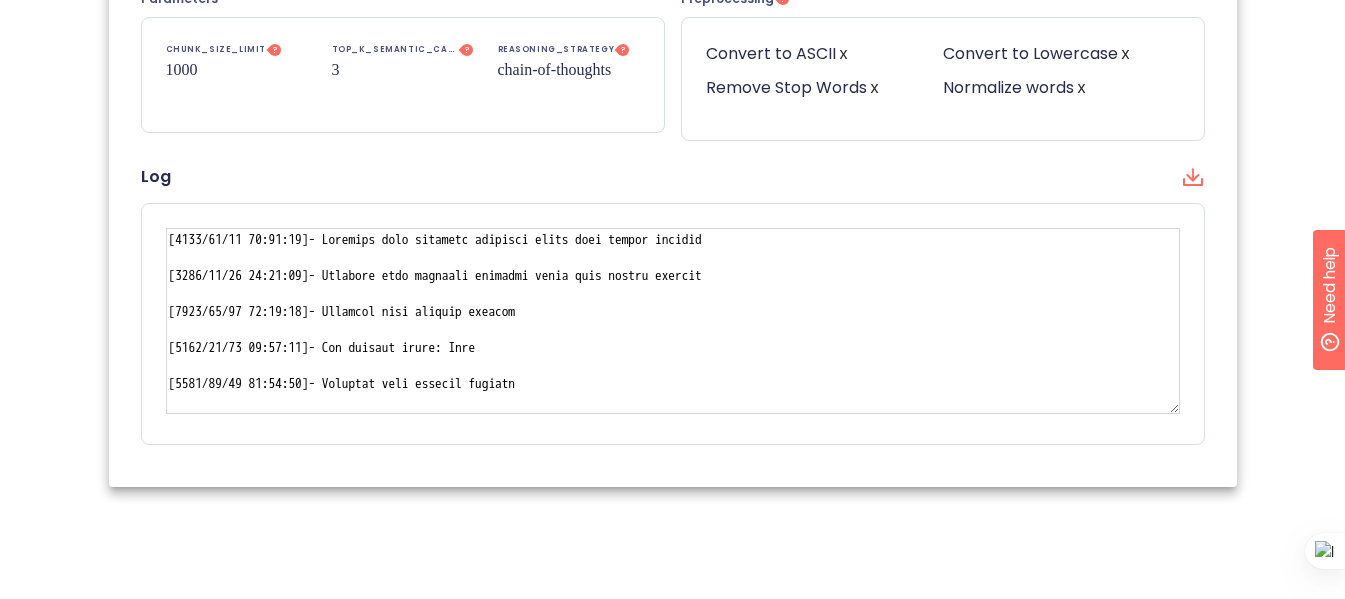 click 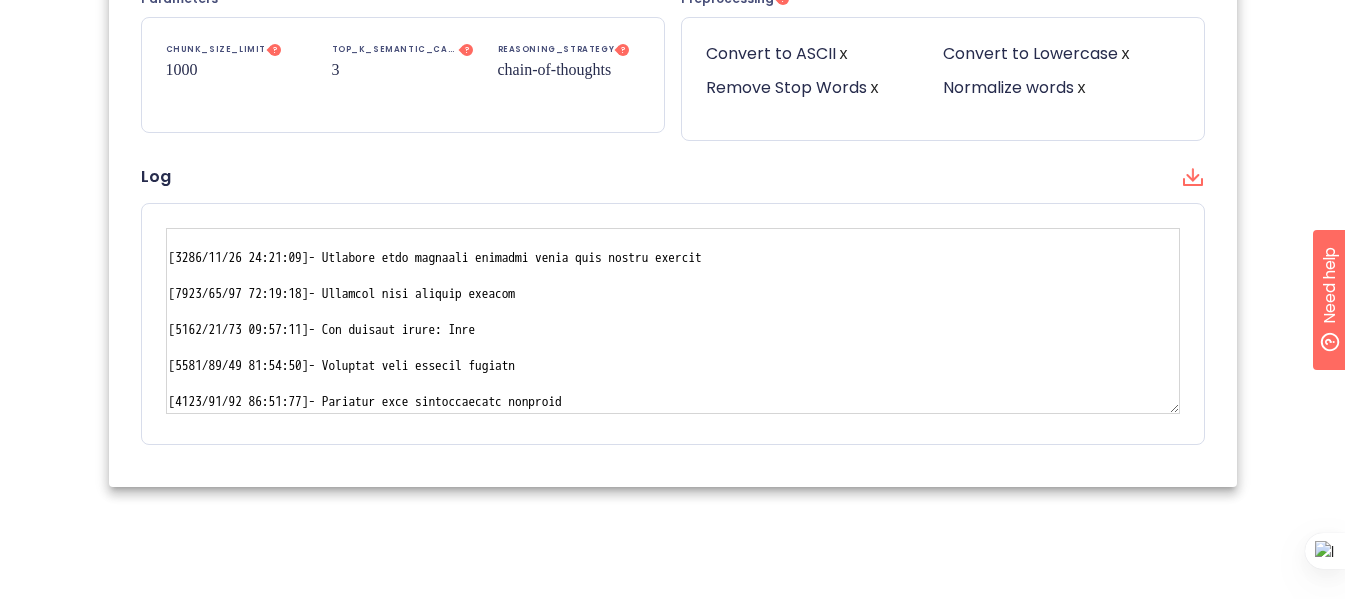 scroll, scrollTop: 0, scrollLeft: 0, axis: both 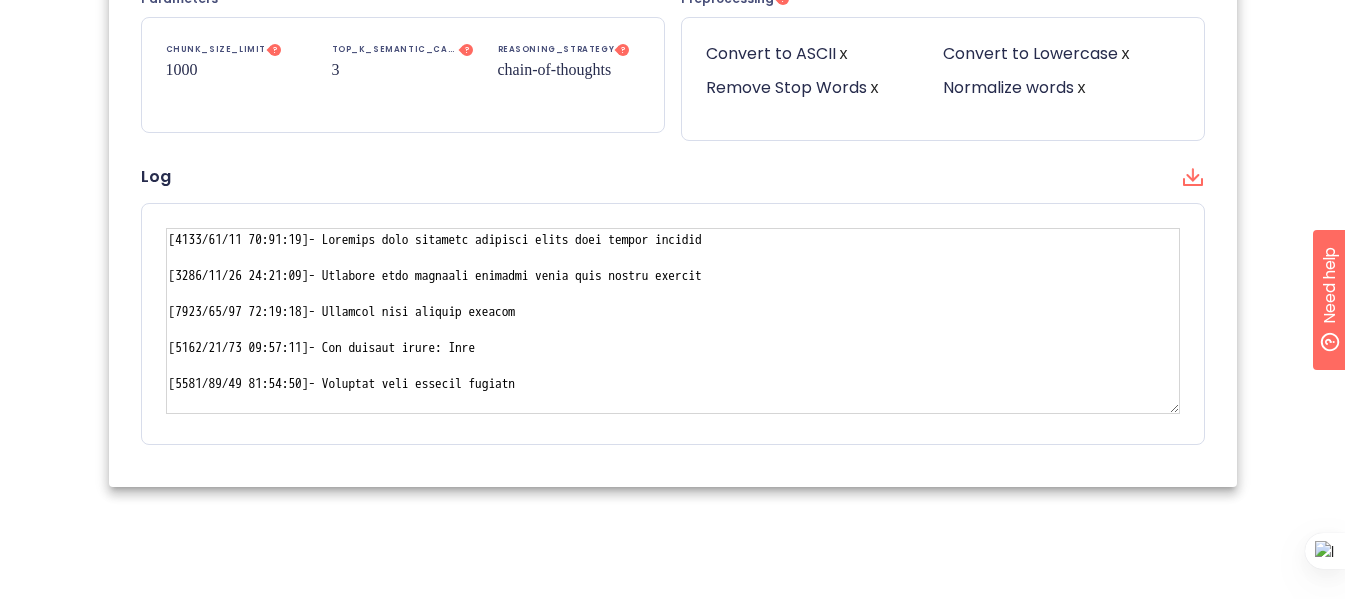 click on ".cls-1{fill:#141624;}.cls-2{fill:#eb5e60;}.cls-3{fill:none;stroke:#eb5e60;stroke-linecap:round;stroke-miterlimit:10;stroke-width:14px;} 1a Starter Pro Trial  plan SEE USAGE e My projects > My chatbot project My chatbot project My chatbot project Created by elymarbrito@gmail.com Created 18 minutes ago Experiment Type Text Task Question-Answering Visibility Private Status Ready Settings Trained models   Dataset   Details   These are the trained ML models that can be used in any web or mobile app. MODEL NAME Stuff strategy using GPT (gpt-4o-mini-2024-07-18)   Recommended   This is the automatically recommended model. ? Ready 0.1 AVG INFERENCE TIME This is an approximation of the time required to run the end to end Question-Answering pipeline (in seconds). Notice that this approximated time, could change depending on the availability of the OpenAI's API ? View model details Use this model! Model Detail ALGORITHM Stuff strategy MODEL GPT (gpt-4o-mini-2024-07-18) TIME IT TOOK TO RUN 0 hr 0 min 12 sec Configuration" at bounding box center [672, -121] 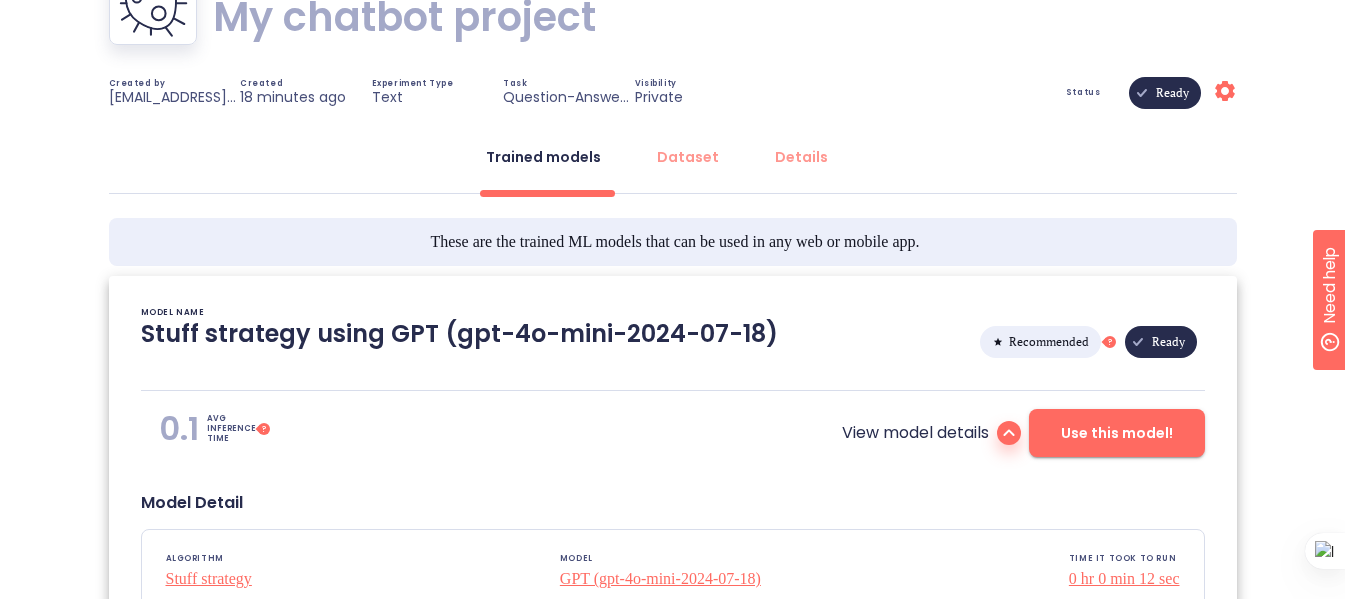 scroll, scrollTop: 400, scrollLeft: 0, axis: vertical 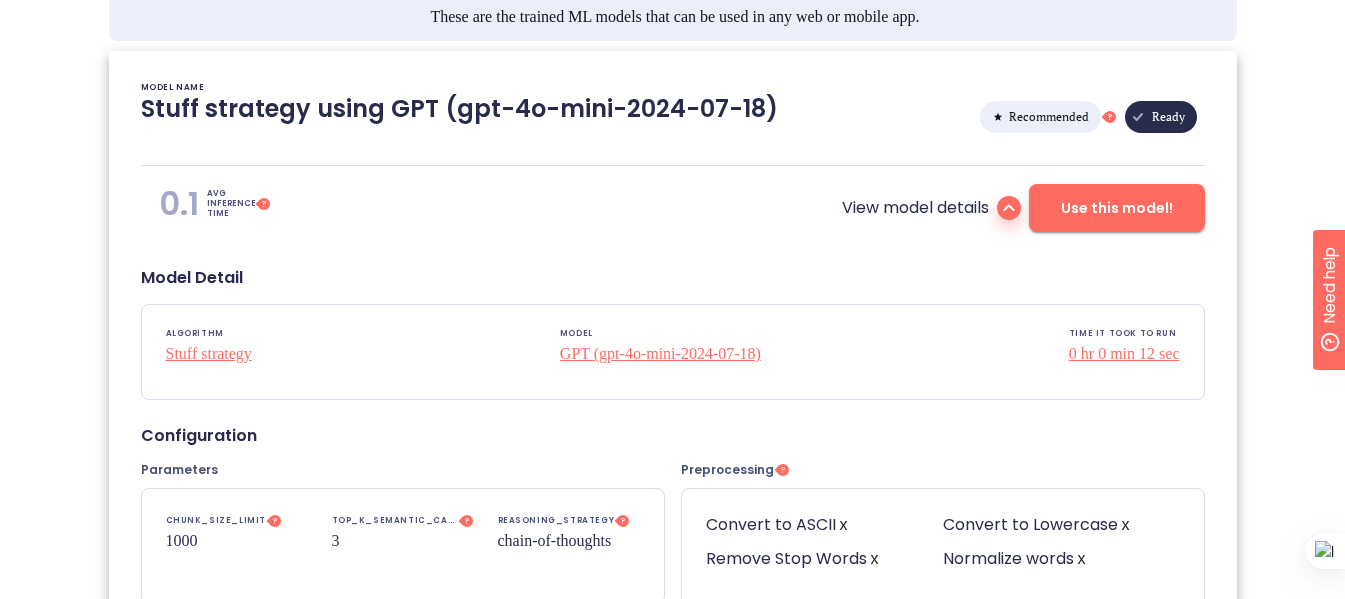 click on "Stuff strategy using GPT (gpt-4o-mini-2024-07-18)" at bounding box center (459, 117) 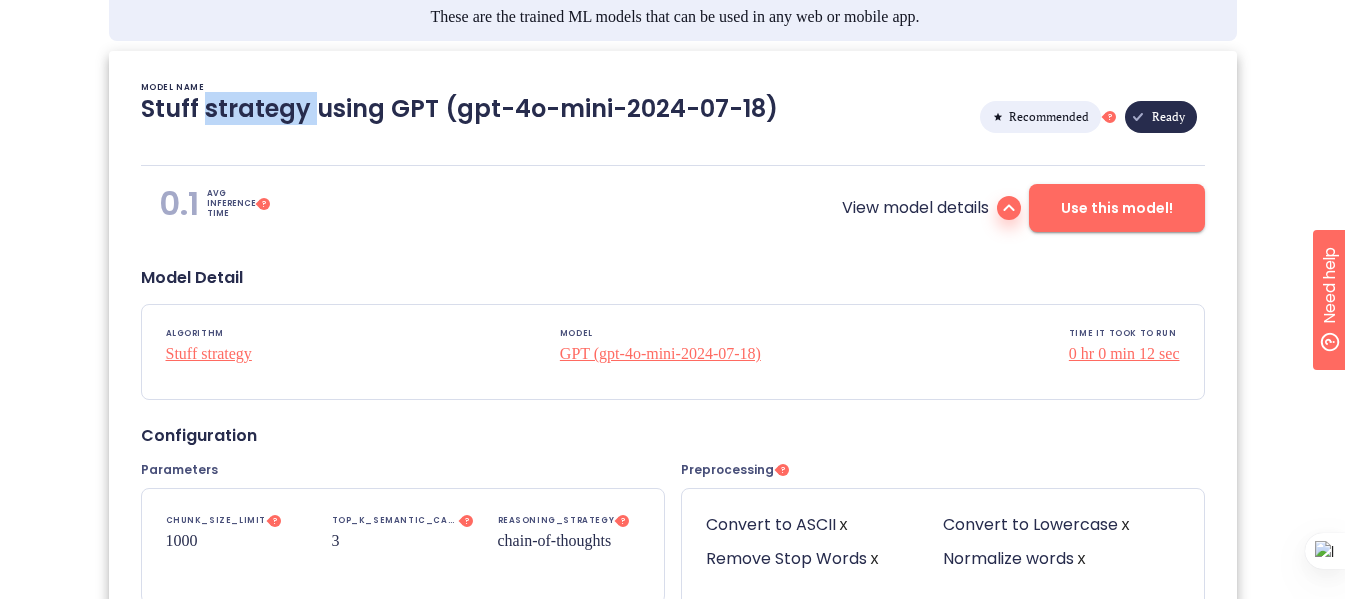 click on "Stuff strategy using GPT (gpt-4o-mini-2024-07-18)" at bounding box center (459, 117) 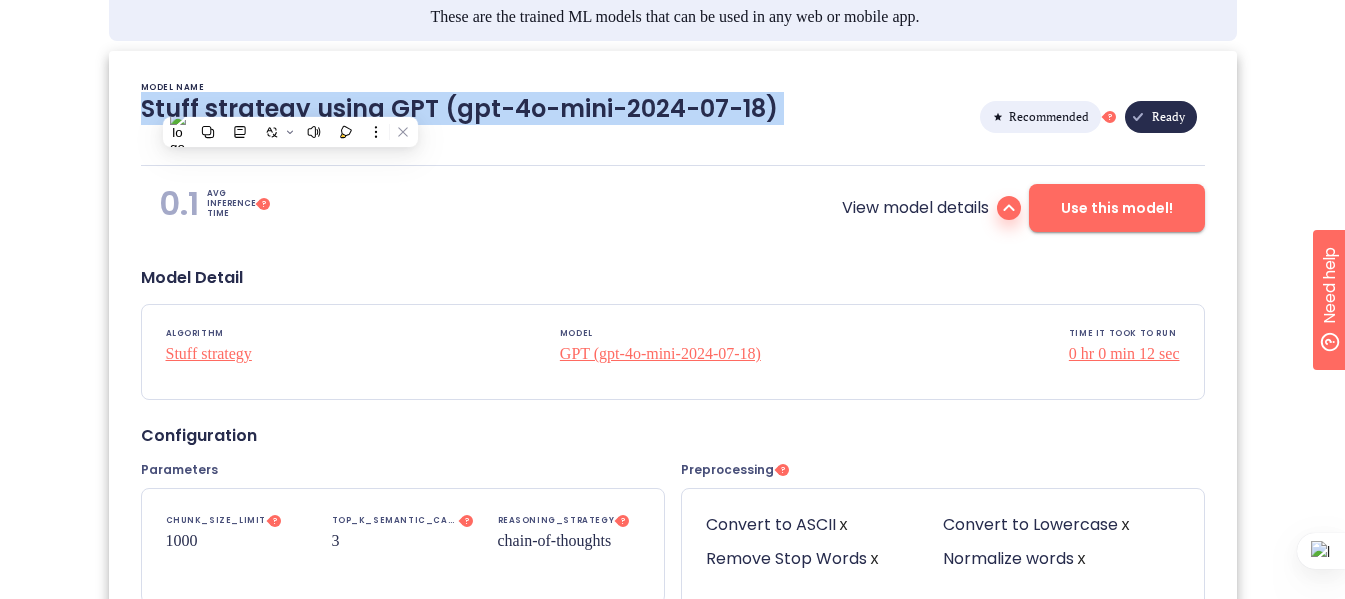 click on "Stuff strategy using GPT (gpt-4o-mini-2024-07-18)" at bounding box center [459, 117] 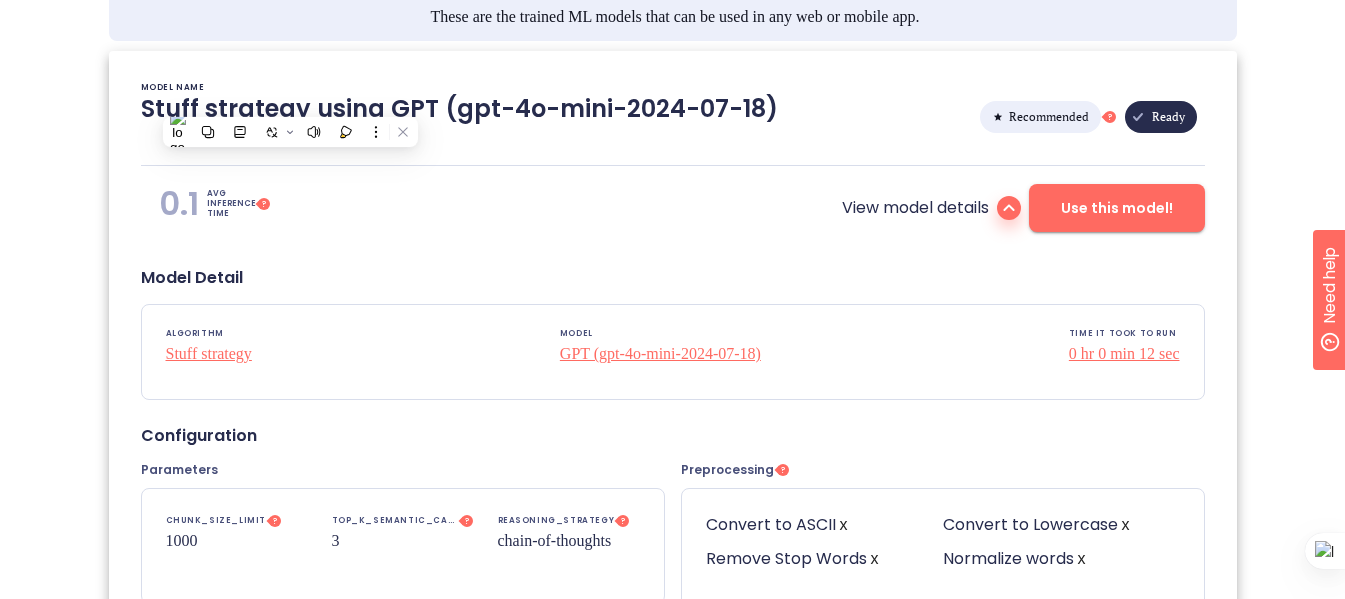click on "0.1 AVG INFERENCE TIME This is an approximation of the time required to run the end to end Question-Answering pipeline (in seconds). Notice that this approximated time, could change depending on the availability of the OpenAI's API ? View model details Use this model! Model Detail ALGORITHM Stuff strategy MODEL GPT (gpt-4o-mini-2024-07-18) TIME IT TOOK TO RUN 0 hr 0 min 12 sec Configuration Parameters   CHUNK_SIZE_LIMIT This is a model hyperparameter. An hyperparameter is a parameter whose value is fixed before the training process instead of being learned during the training process itself ? 1000   TOP_K_SEMANTIC_CANDIDATES_FROM_KB This is a model hyperparameter. An hyperparameter is a parameter whose value is fixed before the training process instead of being learned during the training process itself ? 3   REASONING_STRATEGY This is a model hyperparameter. An hyperparameter is a parameter whose value is fixed before the training process instead of being learned during the training process itself ? ? x x x" at bounding box center (673, 545) 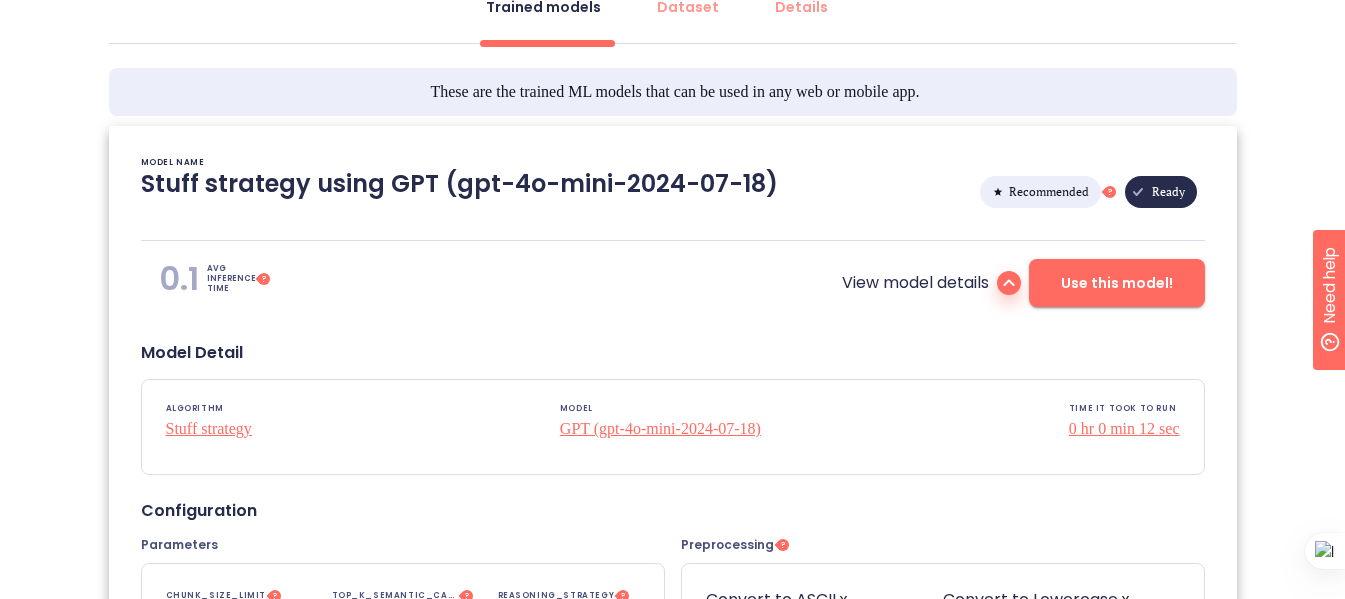 scroll, scrollTop: 333, scrollLeft: 0, axis: vertical 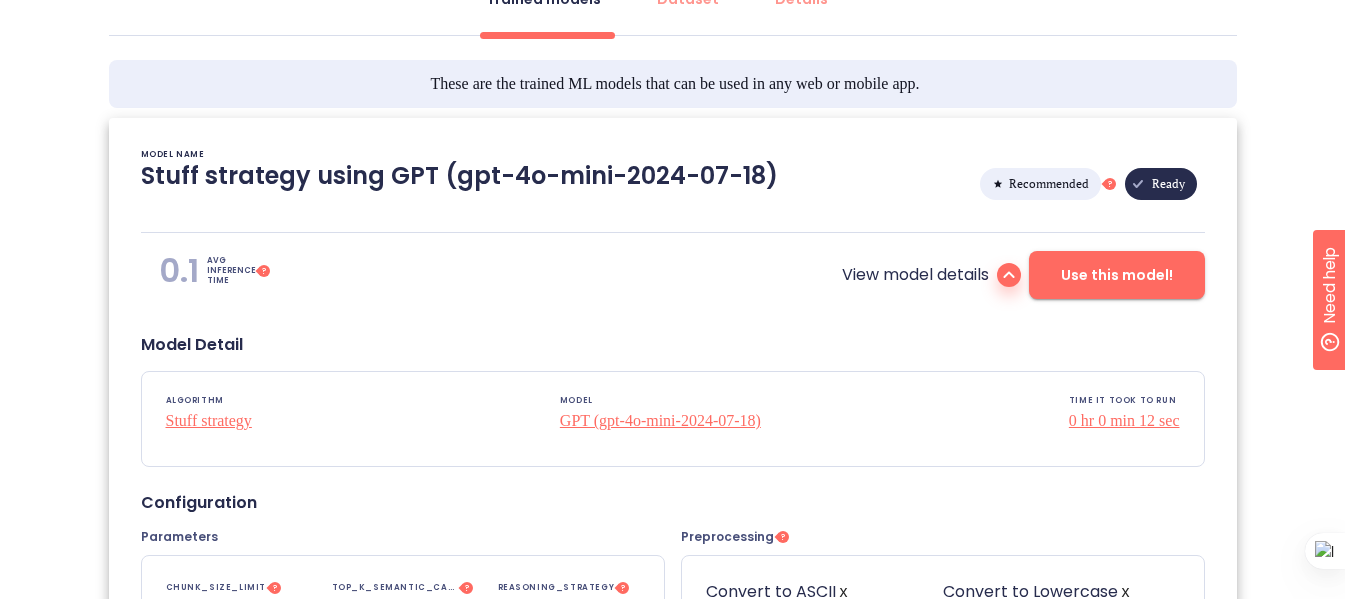click on "Use this model!" at bounding box center (1117, 275) 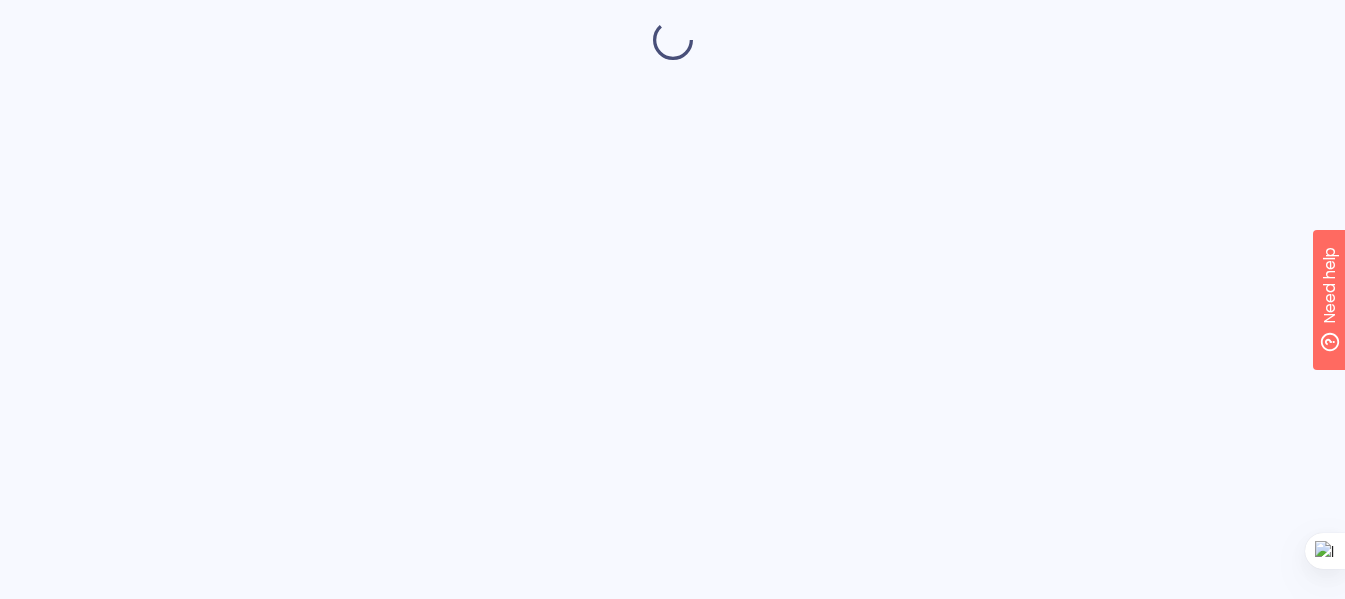 scroll, scrollTop: 0, scrollLeft: 0, axis: both 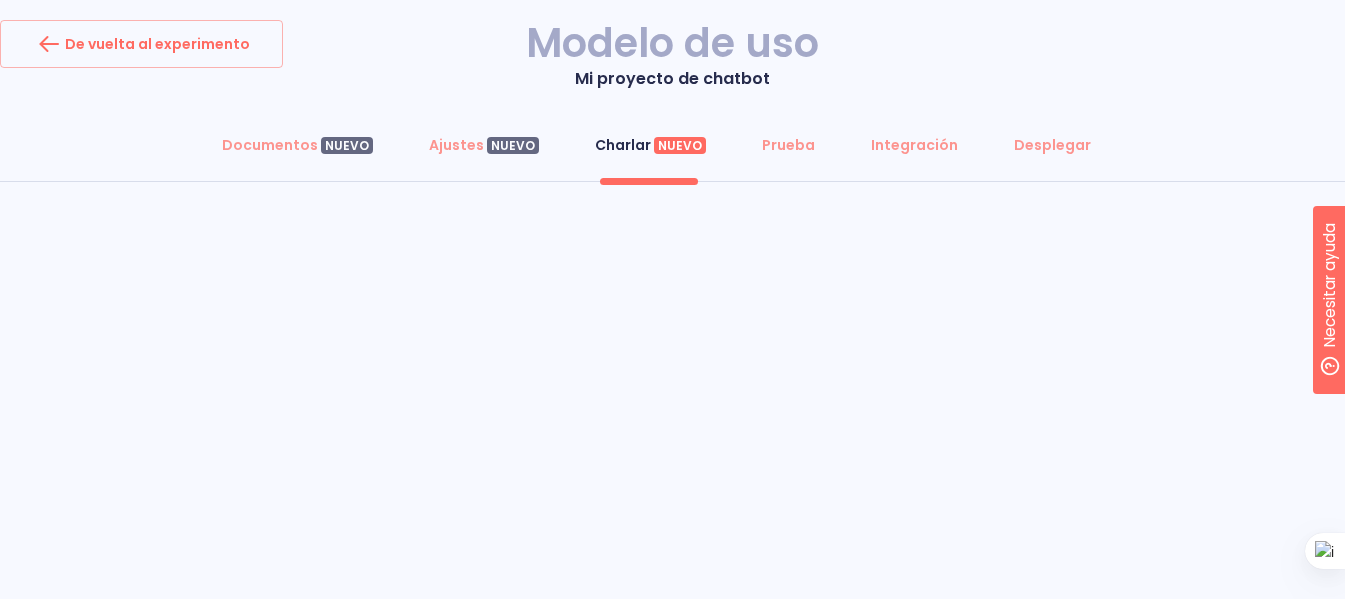 click on "Mi proyecto de chatbot" at bounding box center (672, 79) 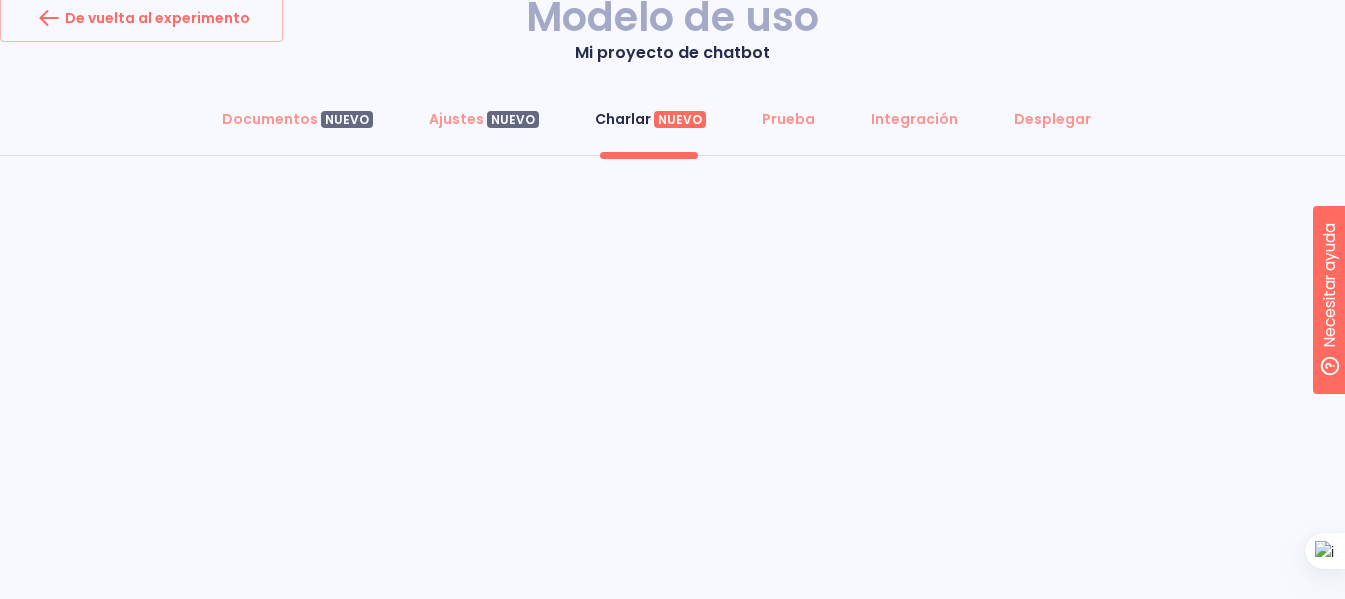 scroll, scrollTop: 0, scrollLeft: 0, axis: both 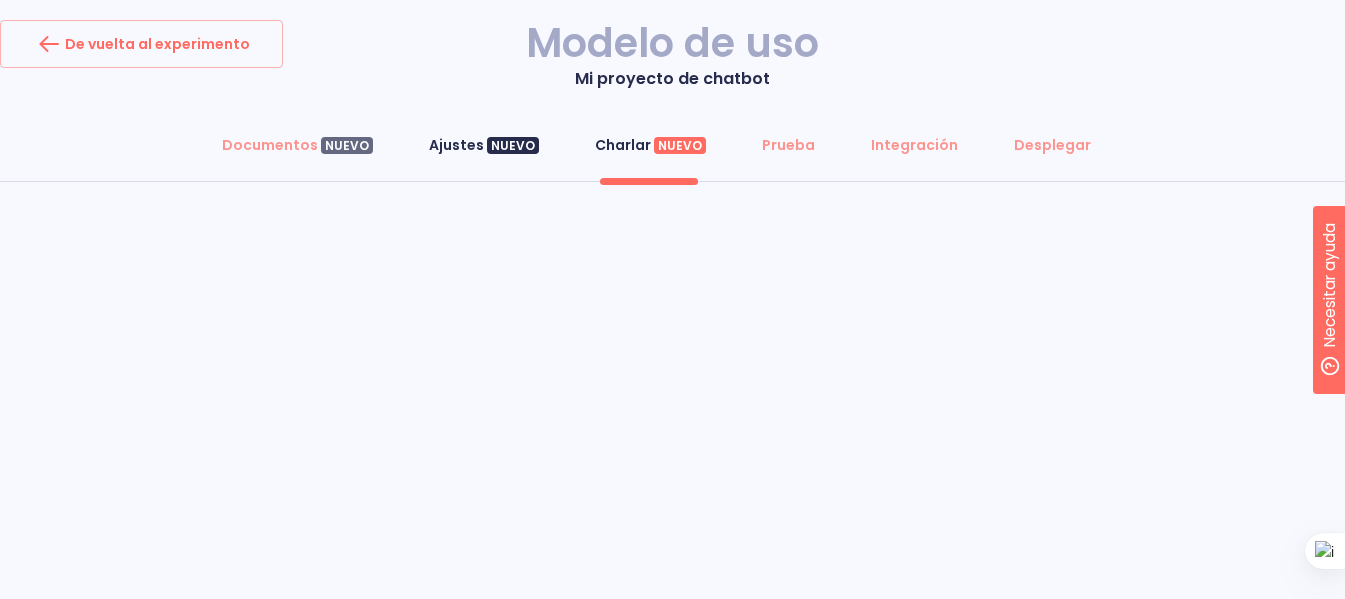 click on "NUEVO" at bounding box center (513, 145) 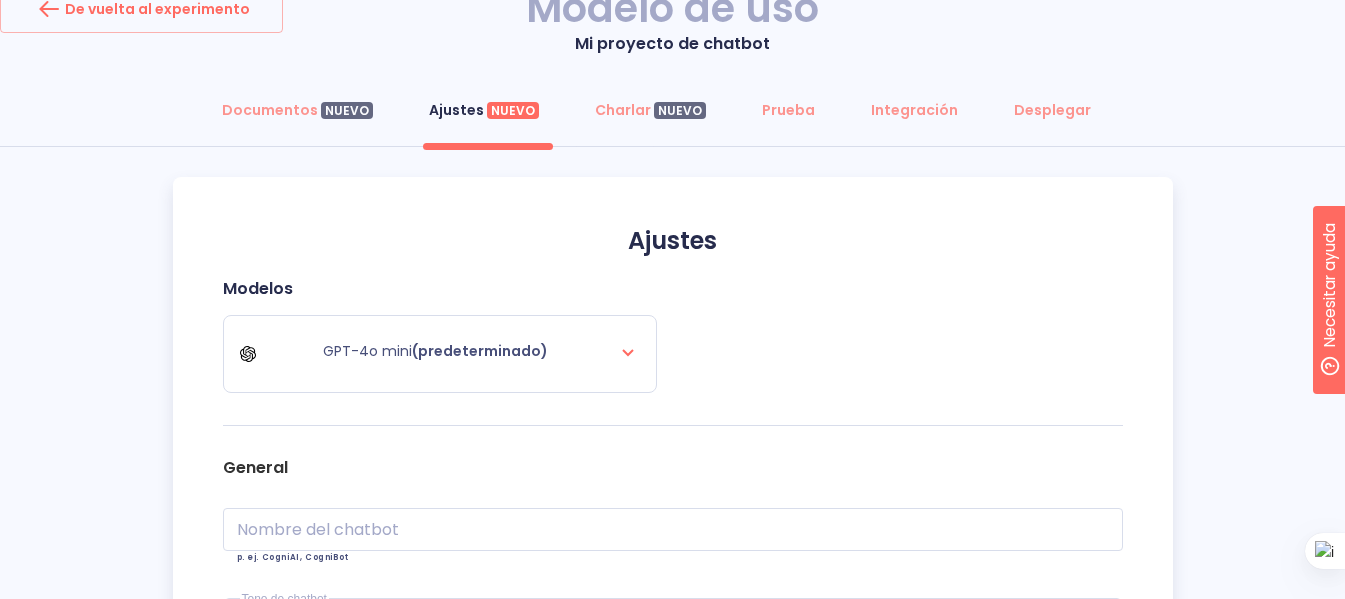 scroll, scrollTop: 67, scrollLeft: 0, axis: vertical 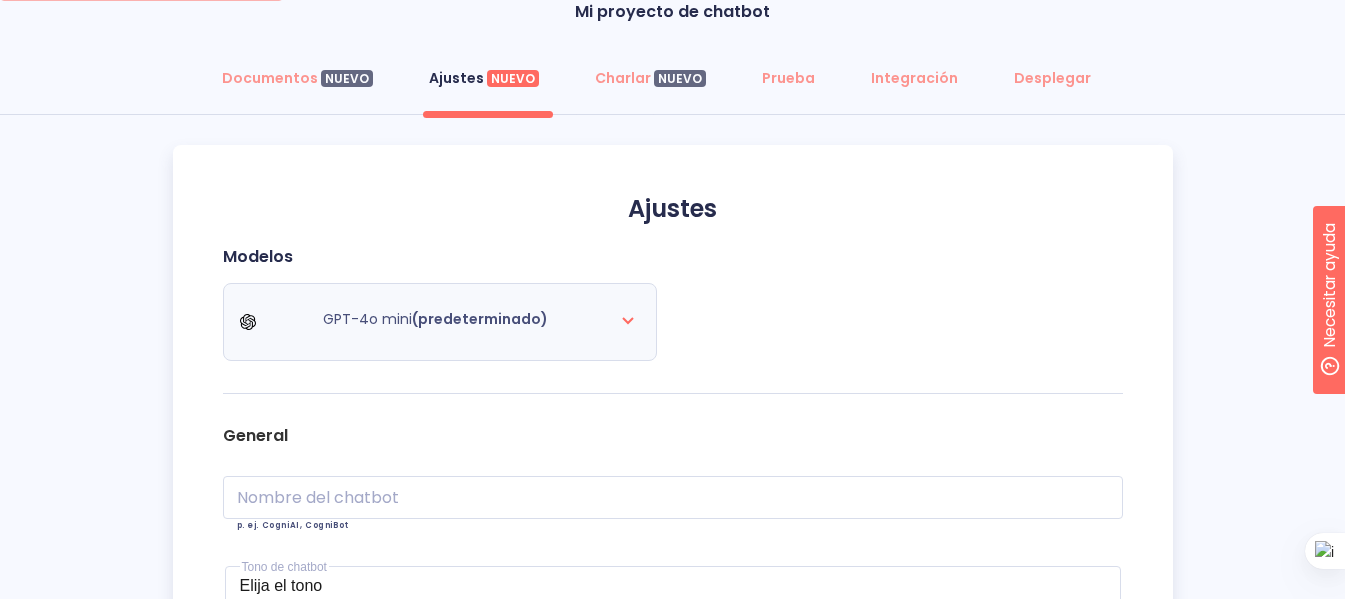 click on "GPT-4o mini  (predeterminado)" at bounding box center (440, 322) 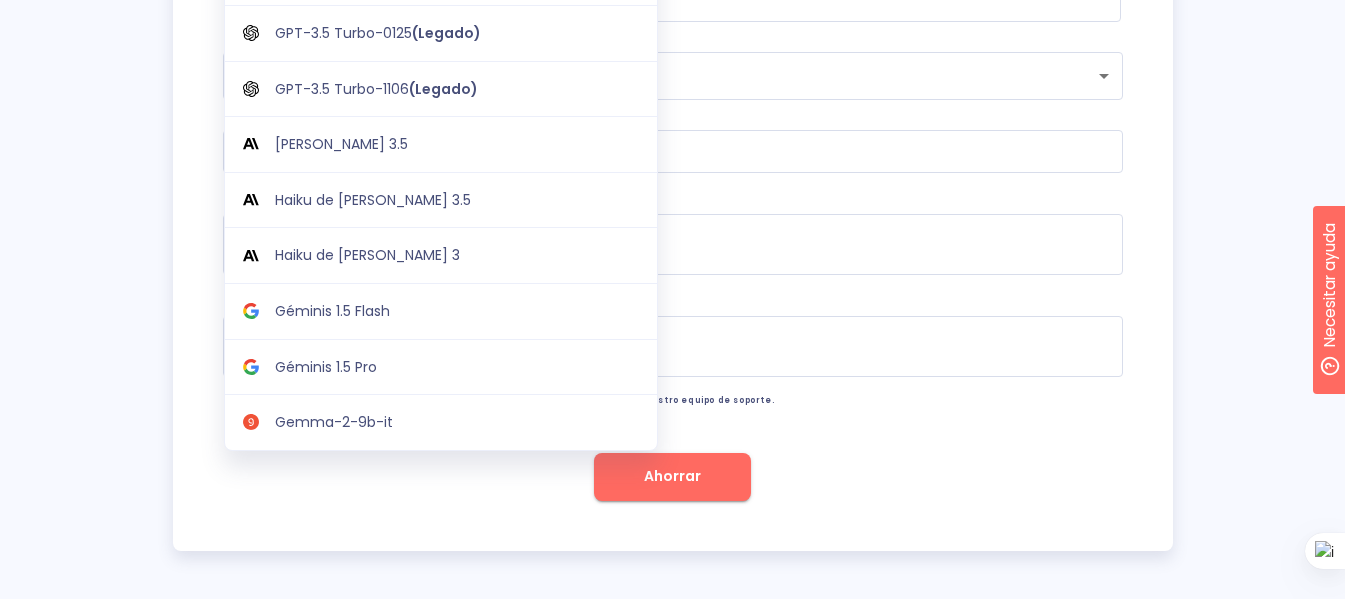 scroll, scrollTop: 660, scrollLeft: 0, axis: vertical 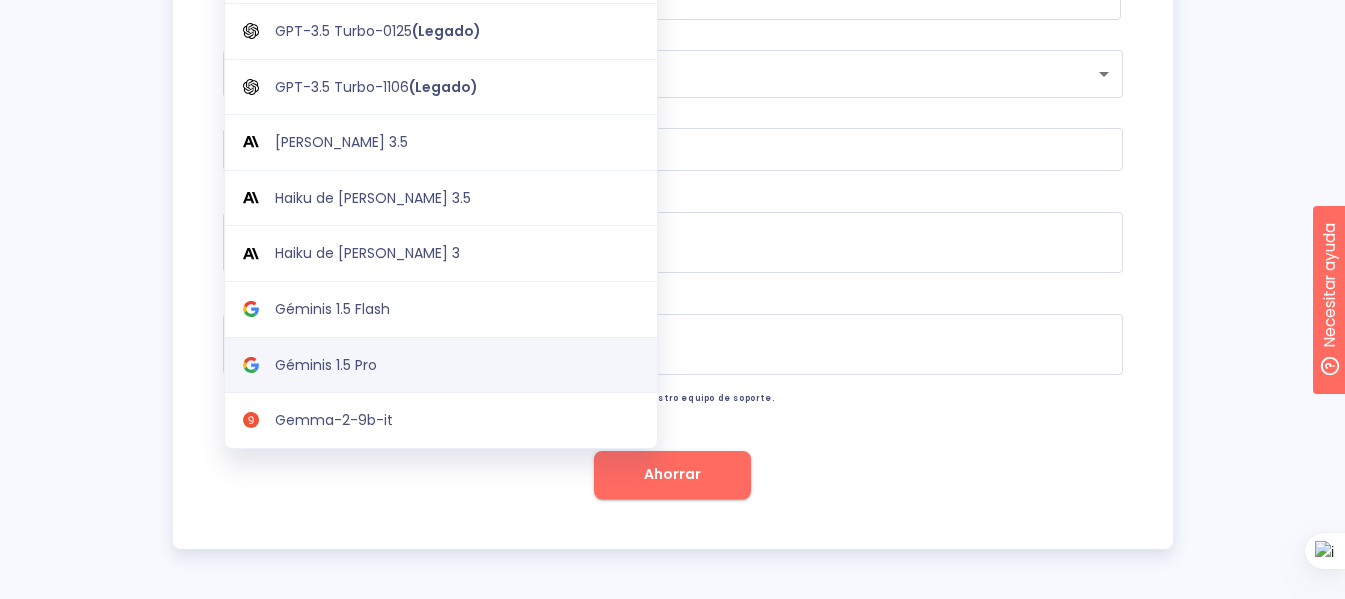 click on "Géminis 1.5 Pro" at bounding box center [457, 365] 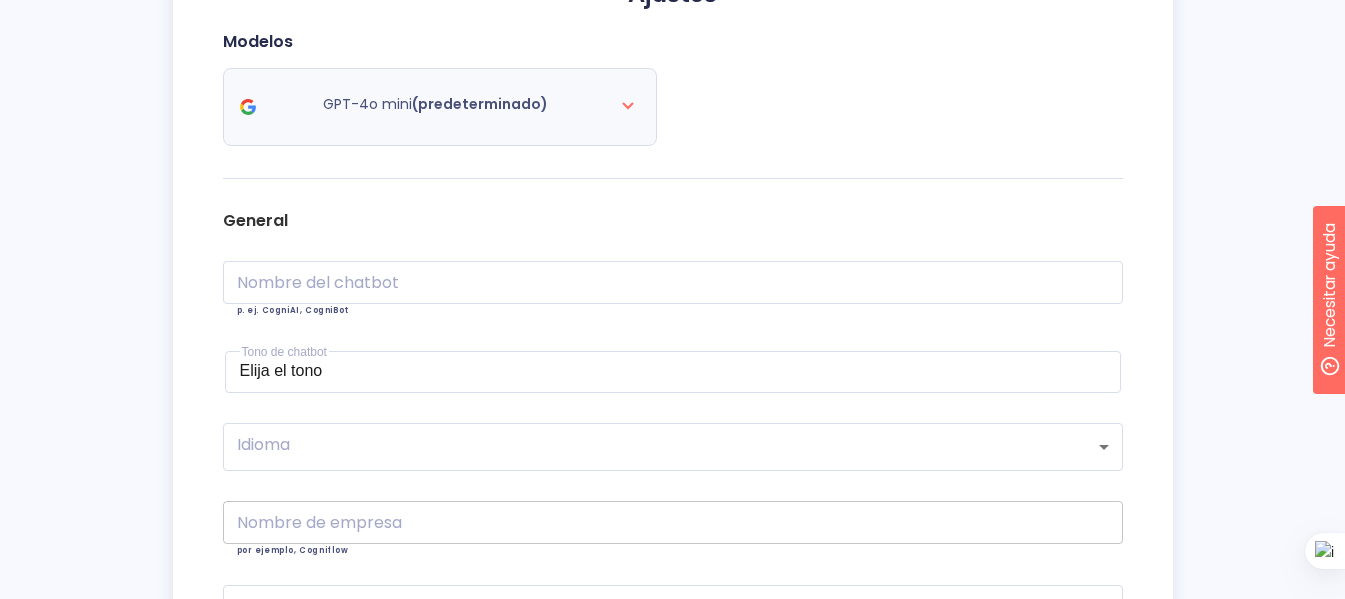 scroll, scrollTop: 260, scrollLeft: 0, axis: vertical 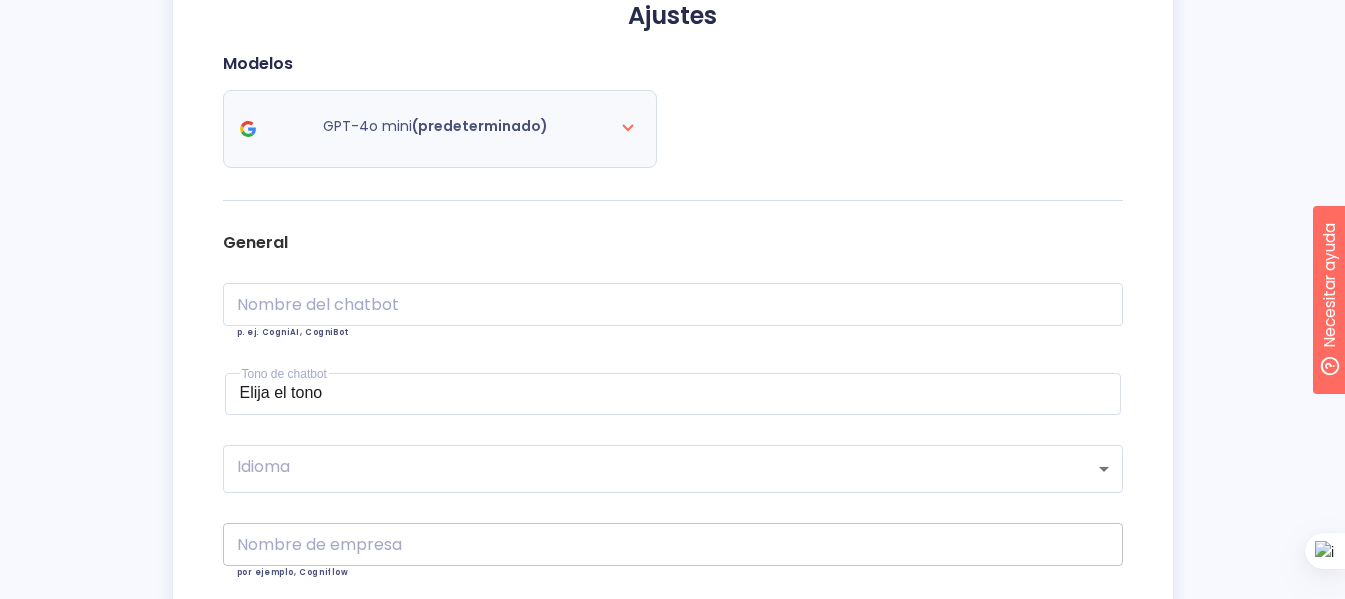 click on "(predeterminado)" at bounding box center [480, 126] 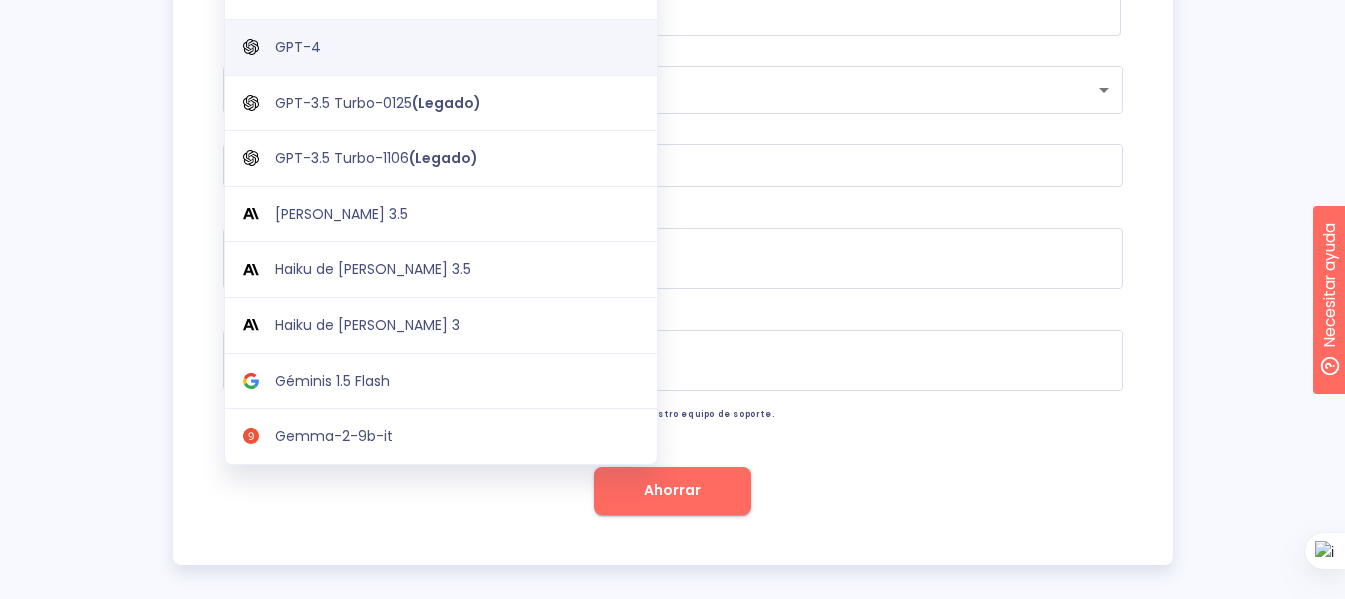 scroll, scrollTop: 660, scrollLeft: 0, axis: vertical 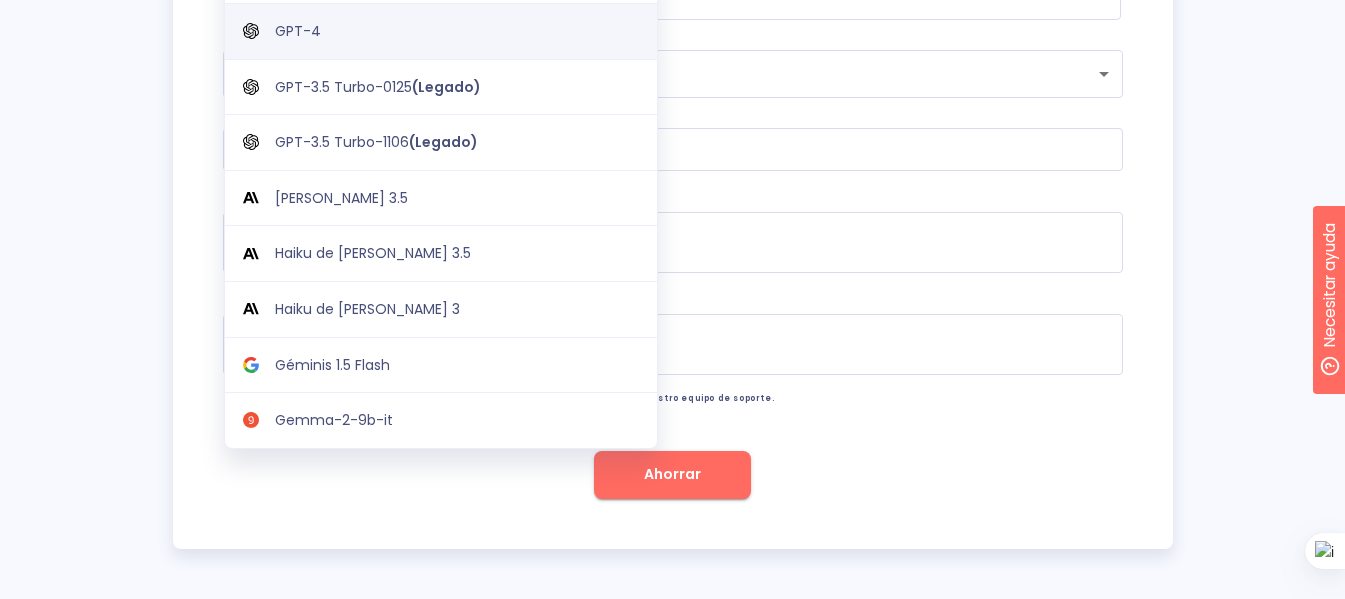 click on "Géminis 1.5 Flash" at bounding box center [441, 365] 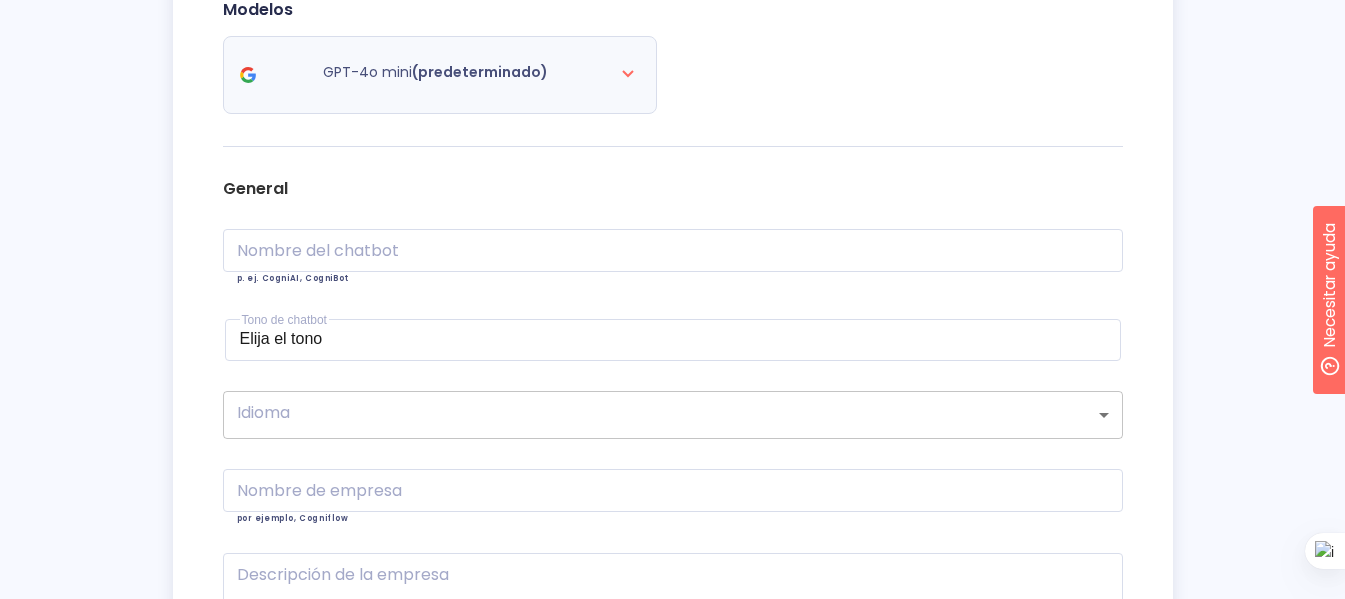 scroll, scrollTop: 193, scrollLeft: 0, axis: vertical 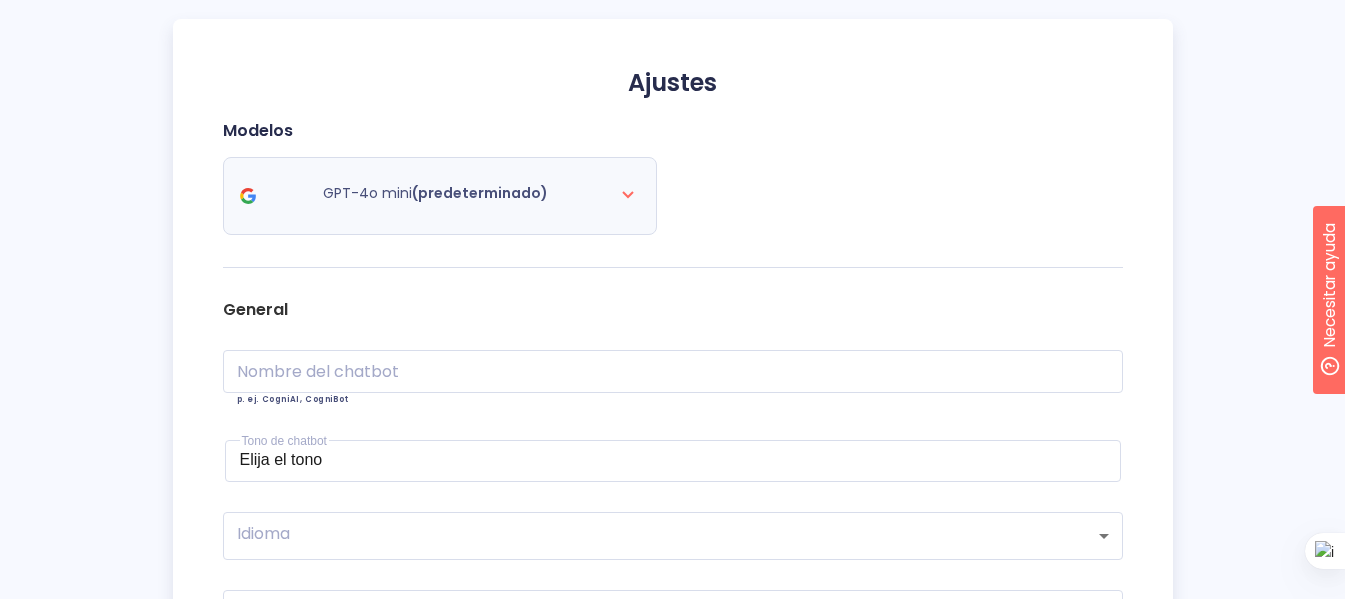 click on "GPT-4o mini  (predeterminado)" at bounding box center [440, 196] 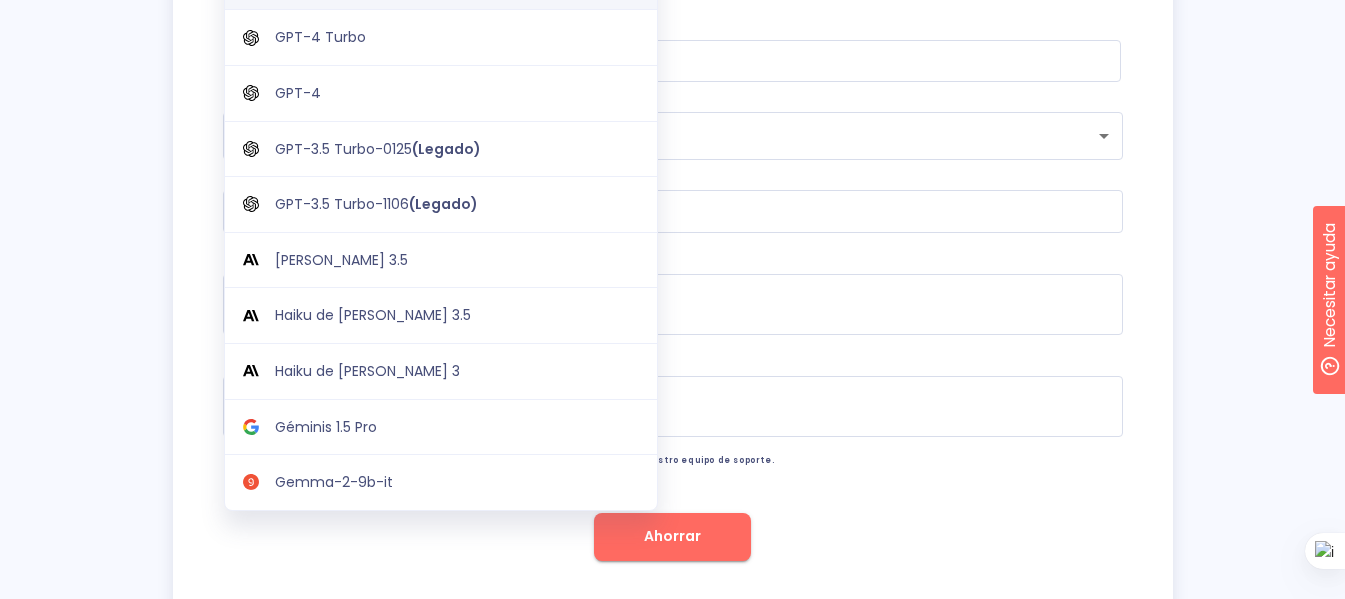scroll, scrollTop: 660, scrollLeft: 0, axis: vertical 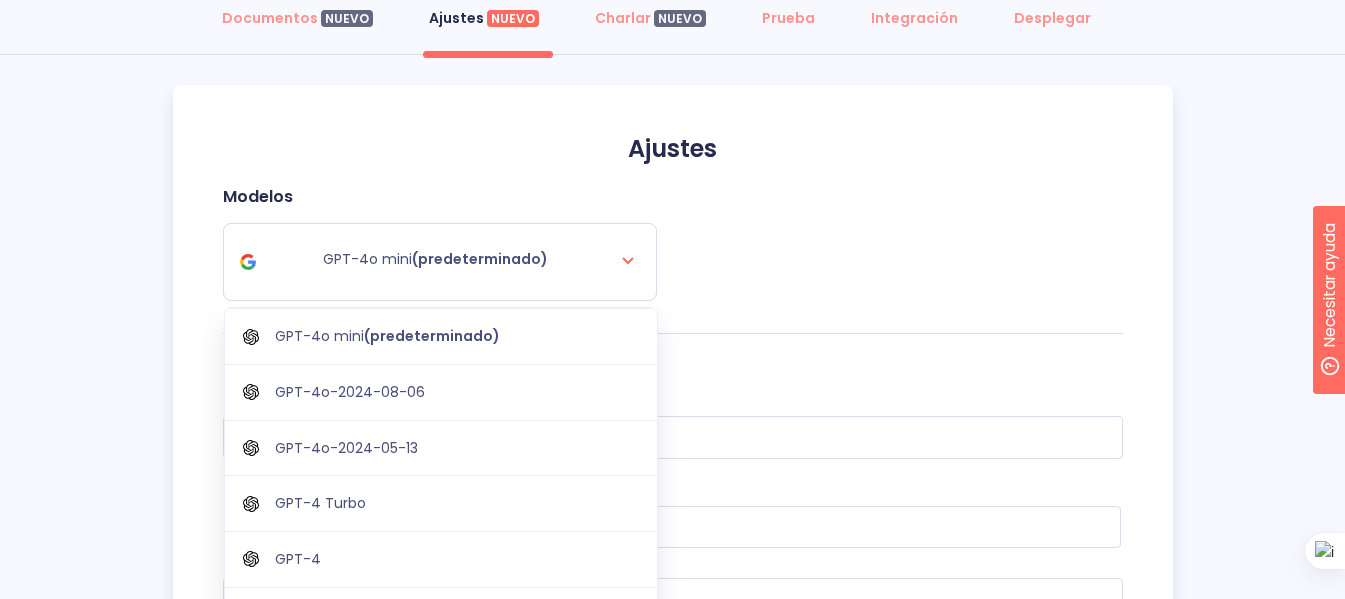 click on "Modelos GPT-4o mini  (predeterminado)   GPT-4o mini  (predeterminado)   GPT-4o-2024-08-06   GPT-4o-2024-05-13   GPT-4 Turbo   GPT-4   GPT-3.5 Turbo-0125  (Legado)   GPT-3.5 Turbo-1106  (Legado)   Soneto Claude 3.5   Haiku de Claude 3.5   Haiku de Claude 3   Géminis 1.5 Pro   Gemma-2-9b-it" at bounding box center [673, 260] 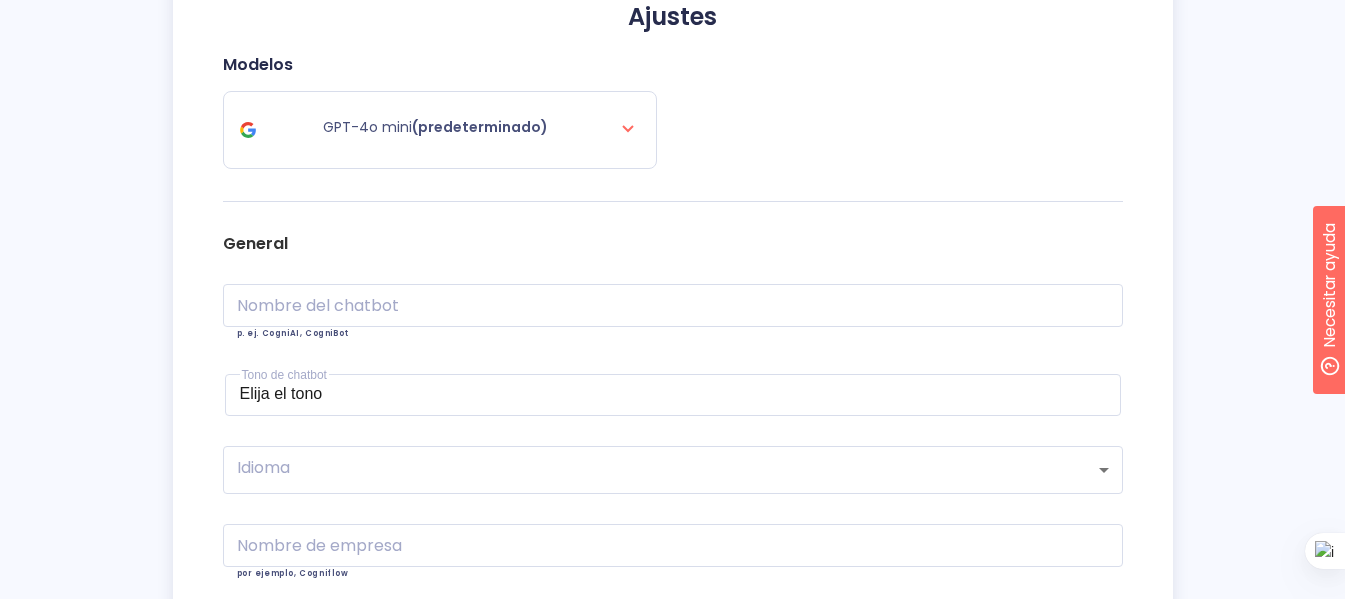 scroll, scrollTop: 260, scrollLeft: 0, axis: vertical 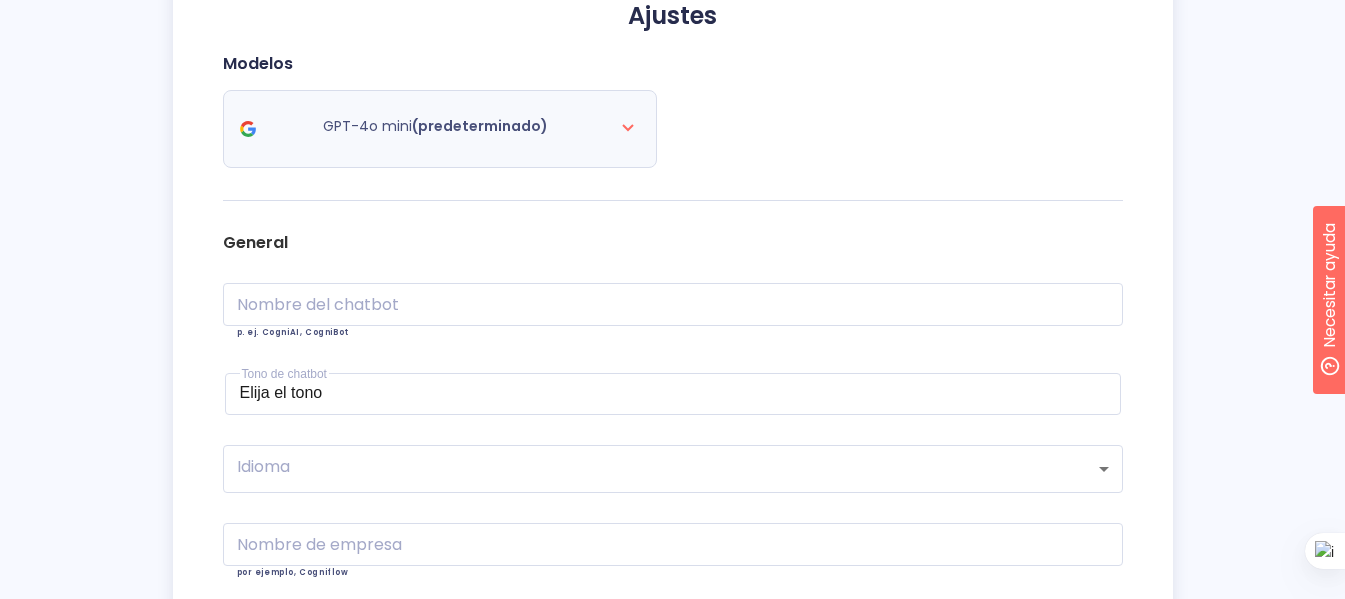 click on "GPT-4o mini  (predeterminado)" at bounding box center [440, 129] 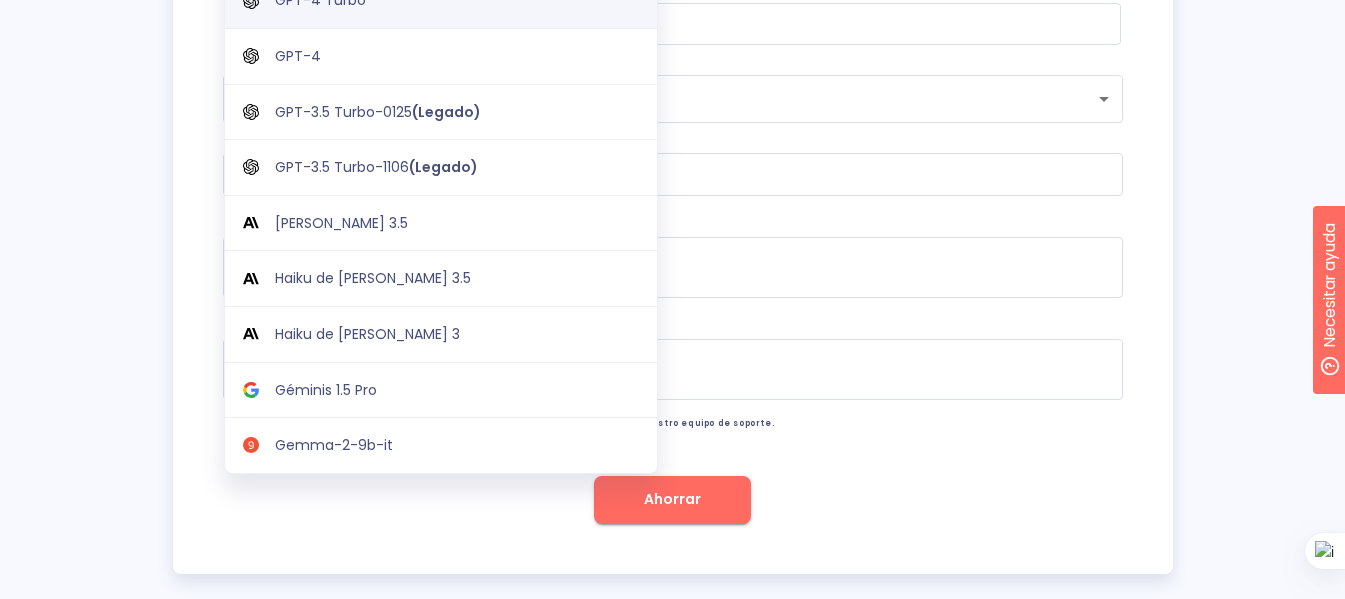 scroll, scrollTop: 660, scrollLeft: 0, axis: vertical 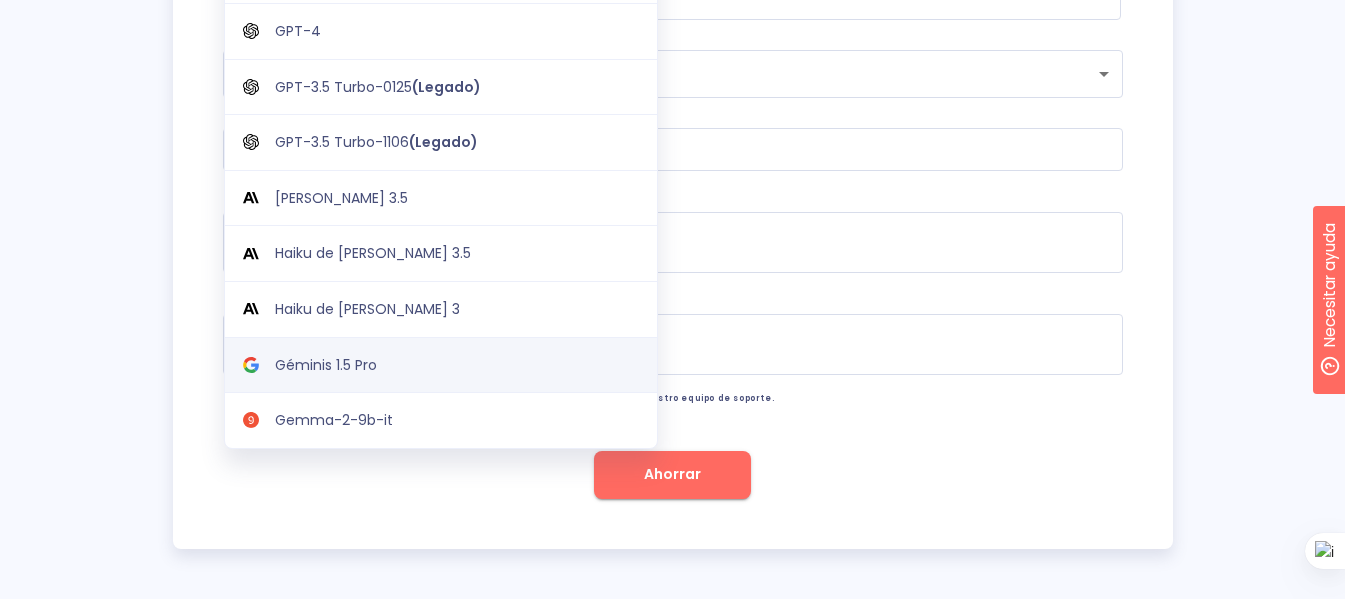 click on "Géminis 1.5 Pro" at bounding box center [441, 365] 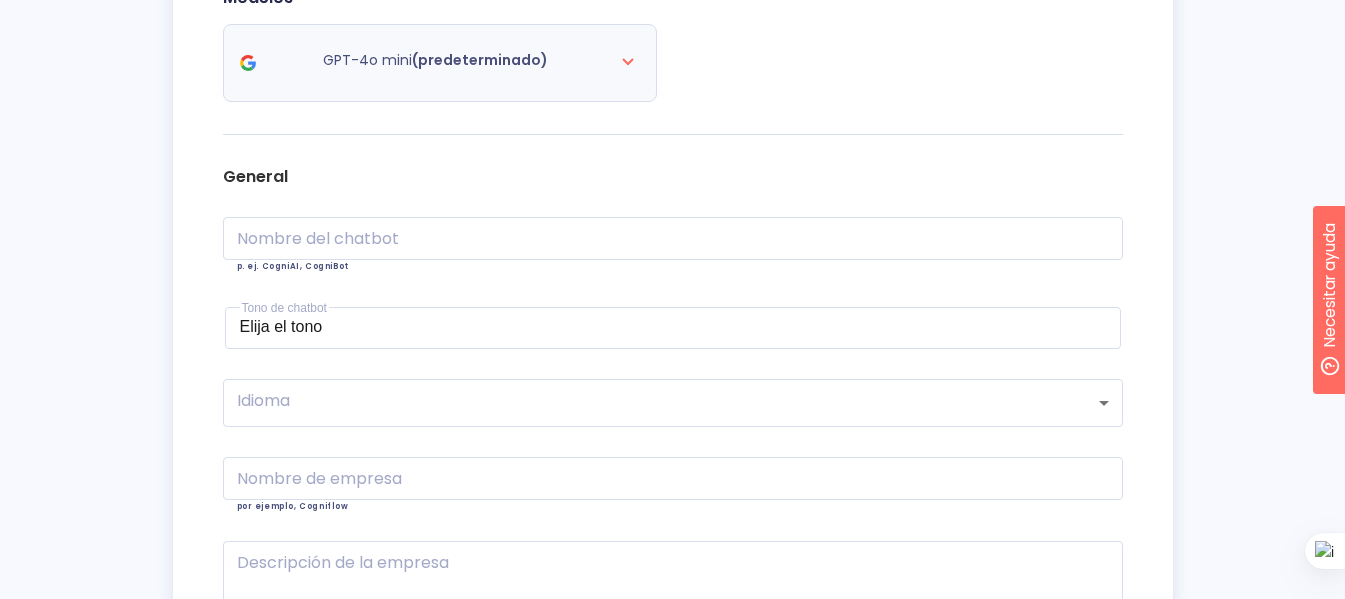scroll, scrollTop: 327, scrollLeft: 0, axis: vertical 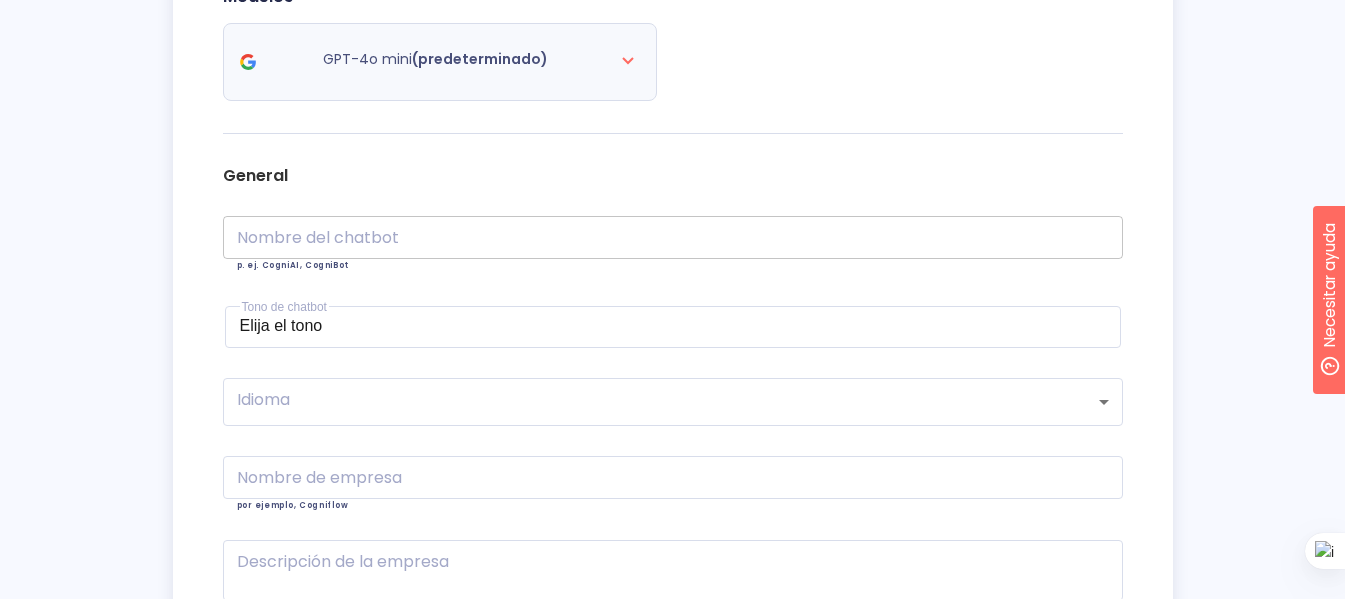 click at bounding box center (673, 237) 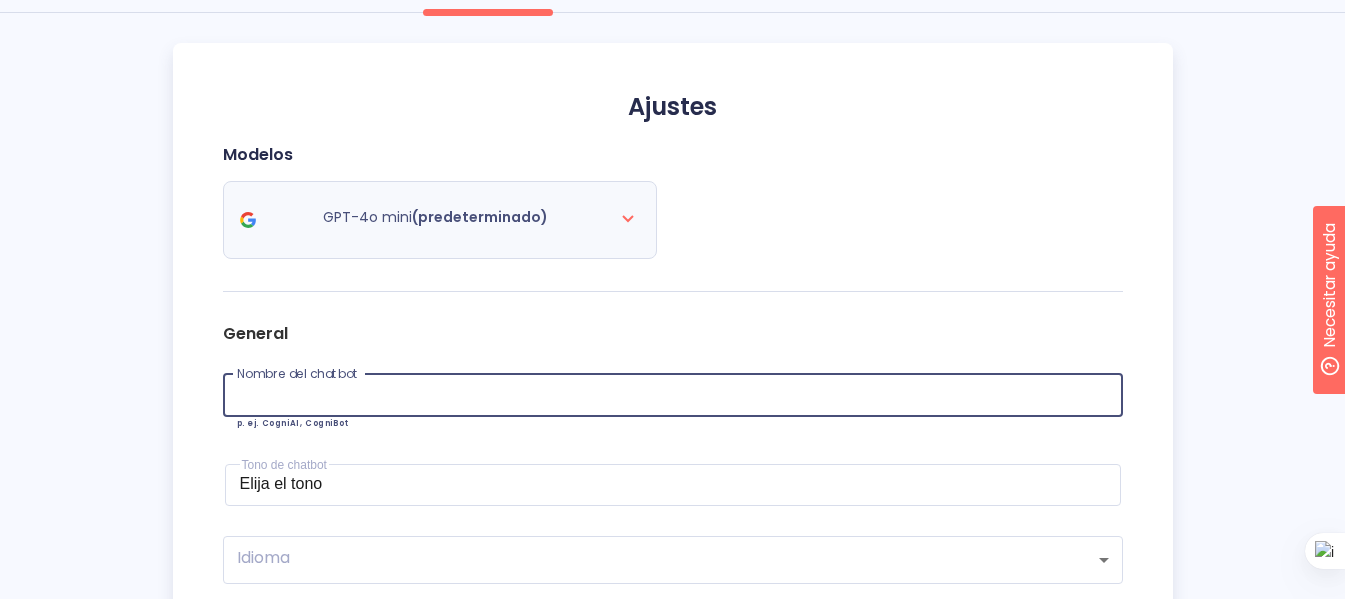 scroll, scrollTop: 0, scrollLeft: 0, axis: both 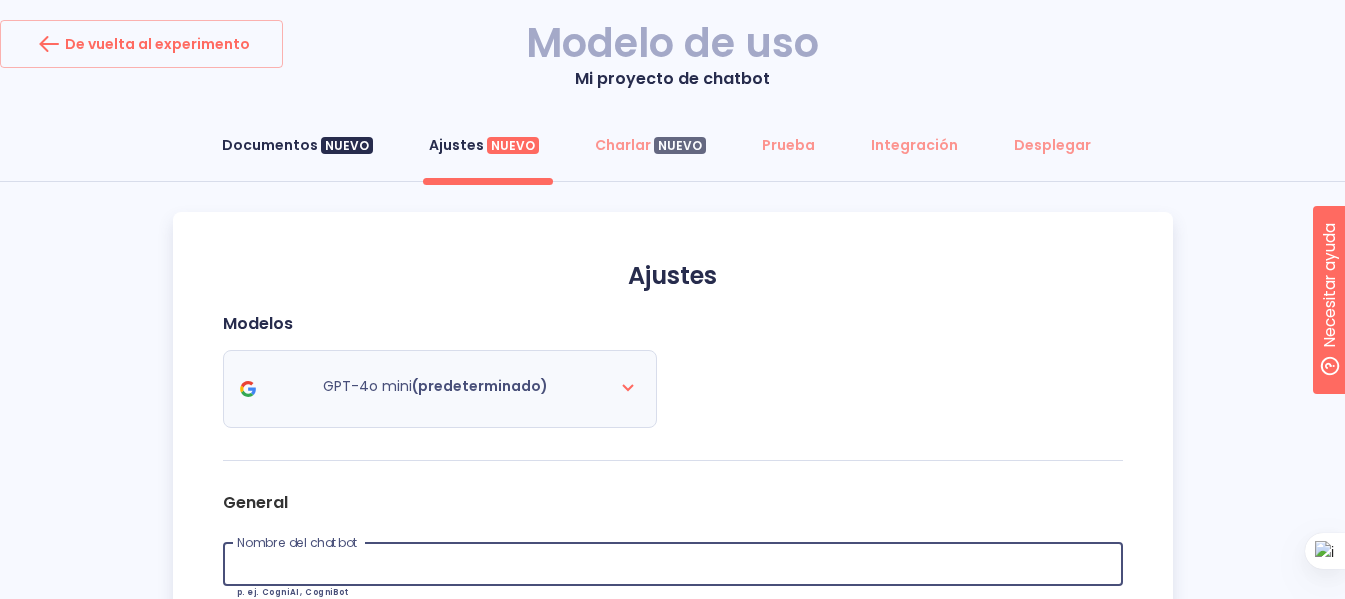 click on "Documentos" at bounding box center (270, 145) 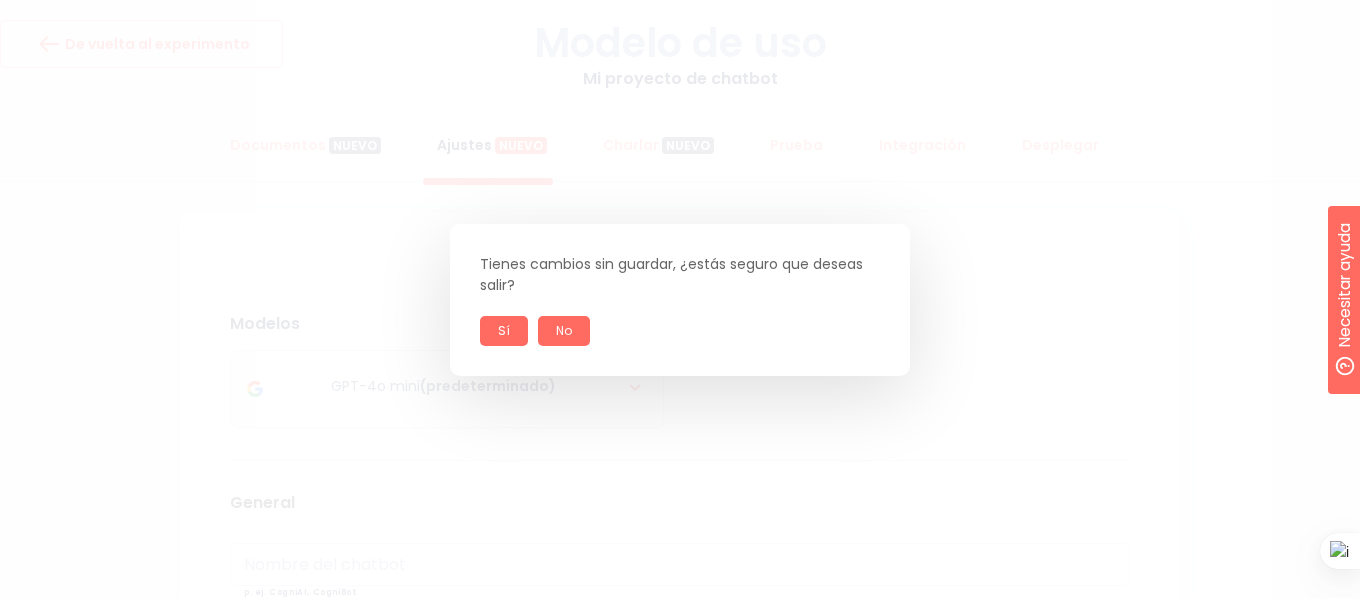 click on "No" at bounding box center (564, 331) 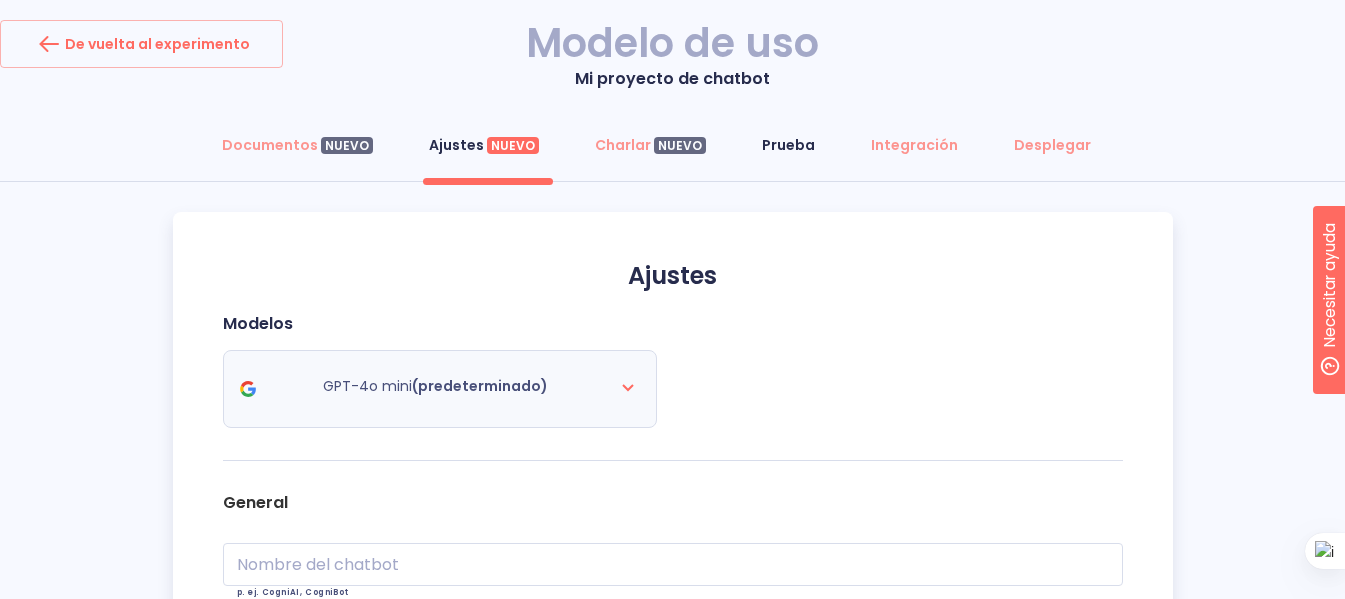 click on "Prueba" at bounding box center [788, 145] 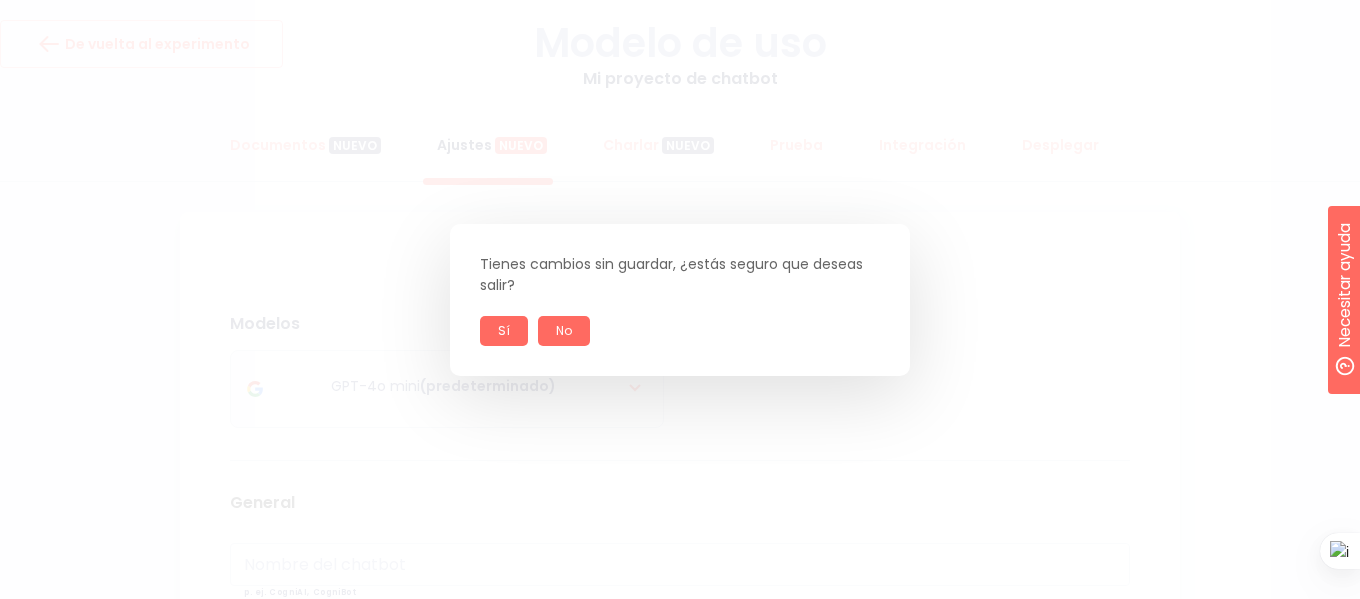click on "No" at bounding box center (564, 331) 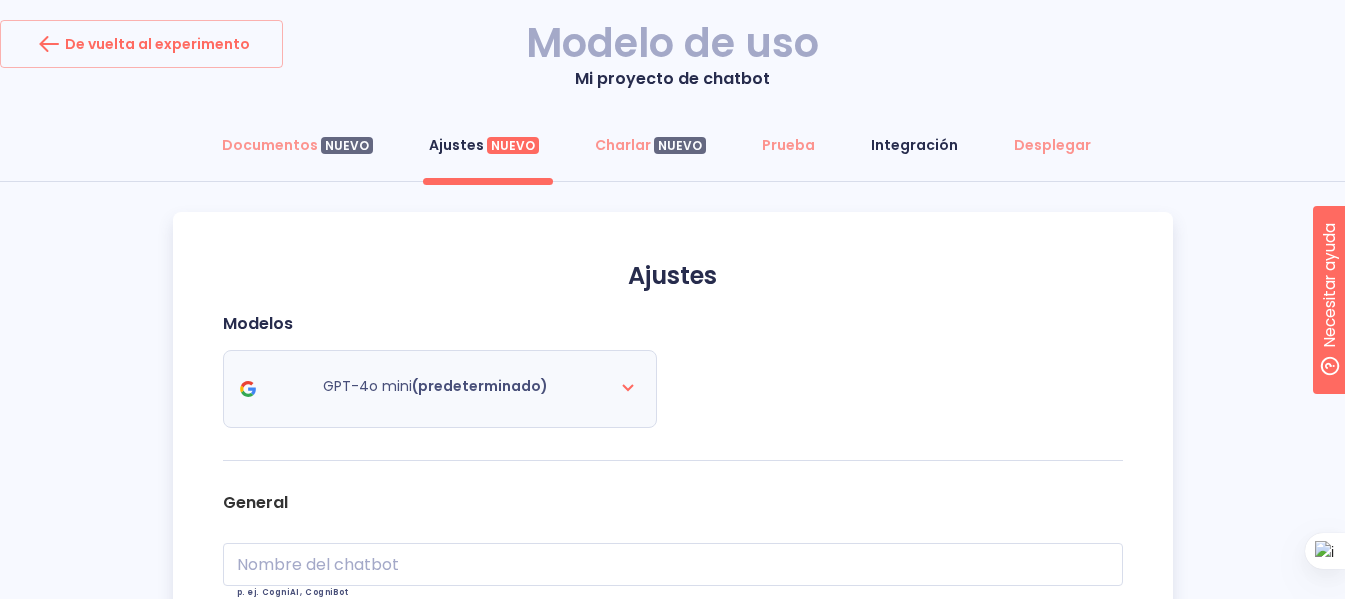 click on "Integración" at bounding box center (914, 145) 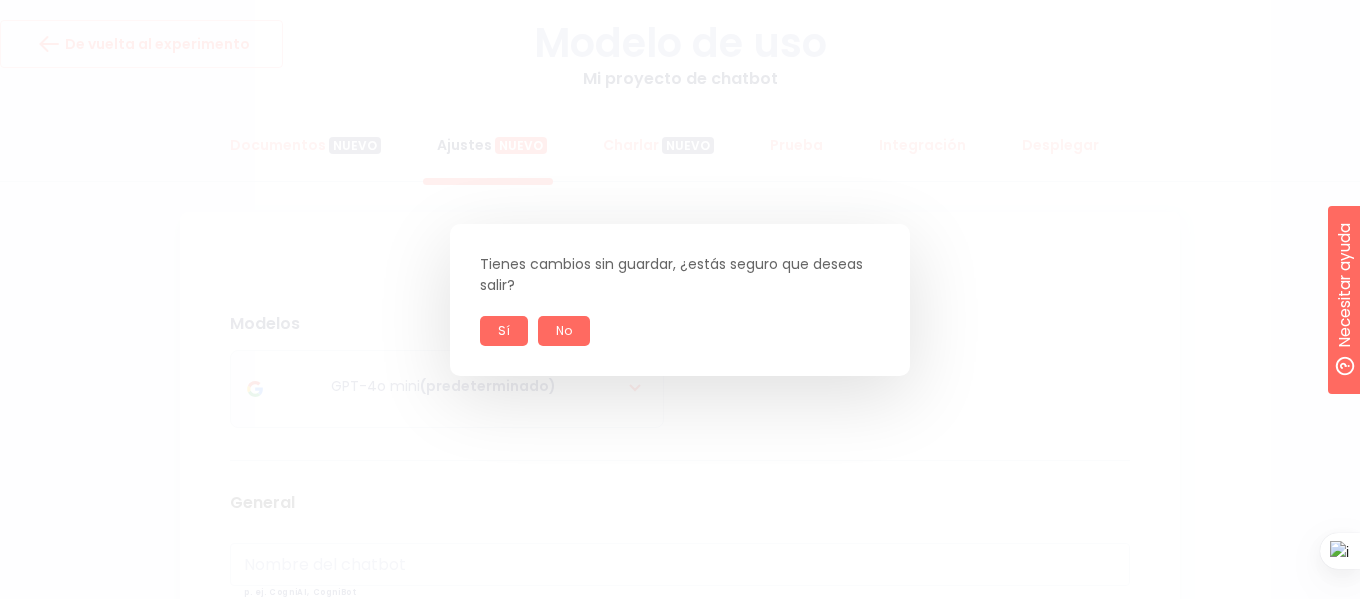click on "No" at bounding box center (564, 331) 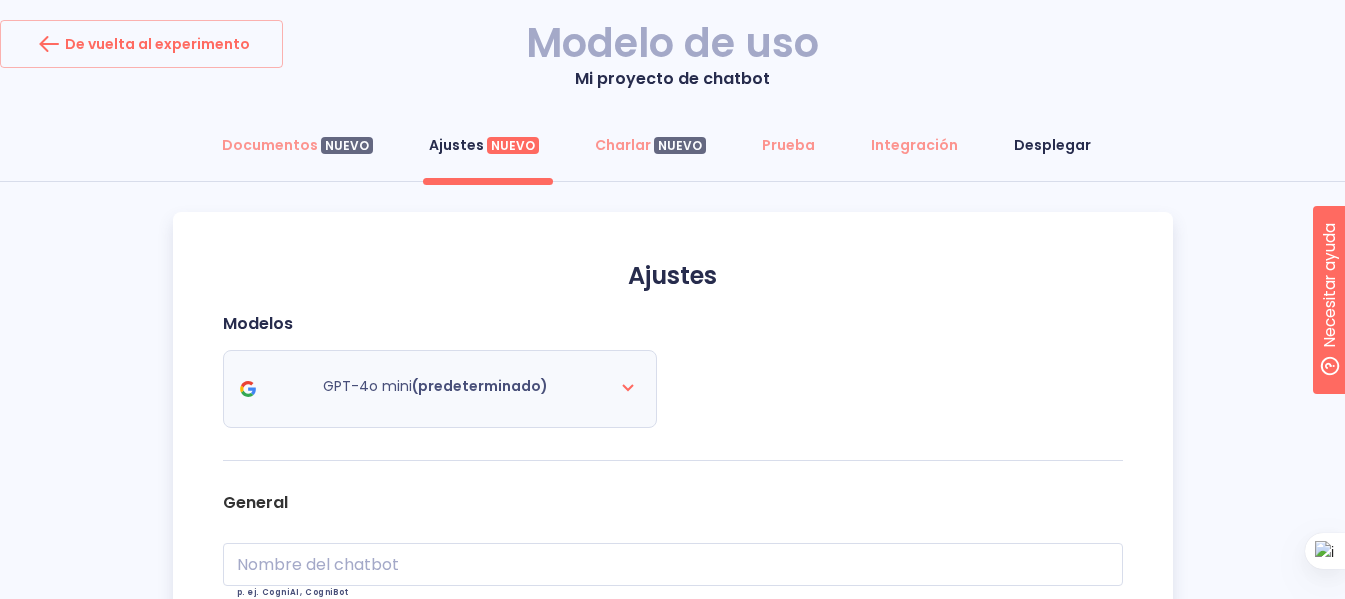 click on "Desplegar" at bounding box center [1052, 145] 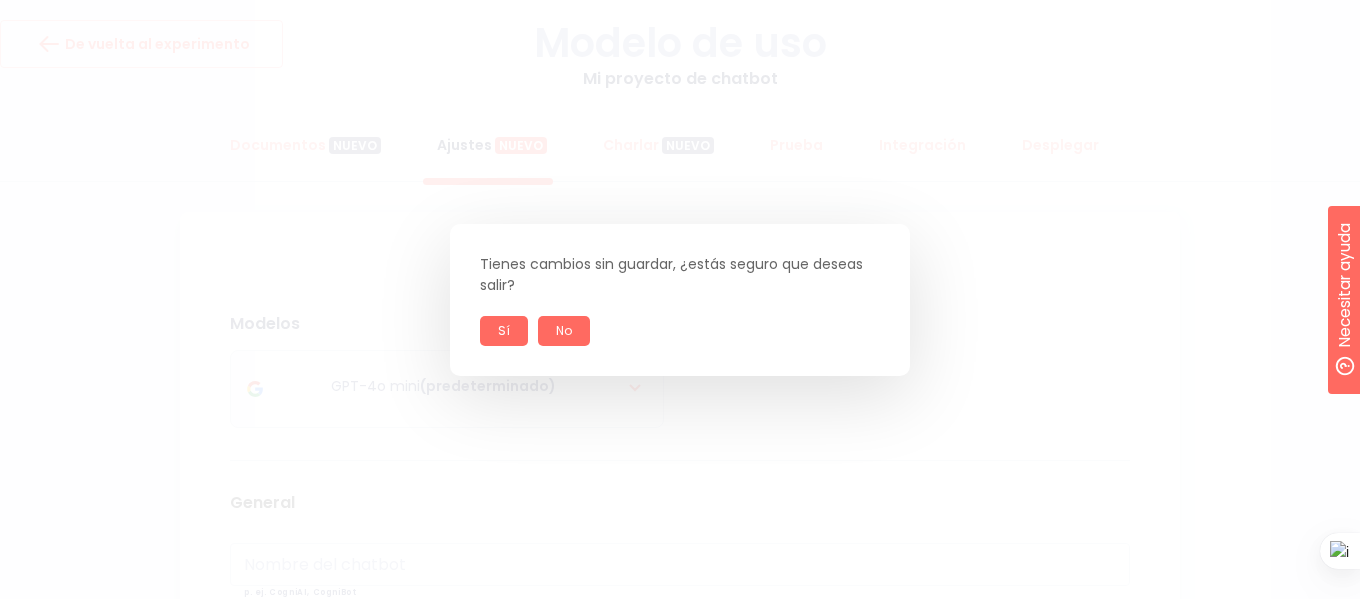 click on "No" at bounding box center (564, 331) 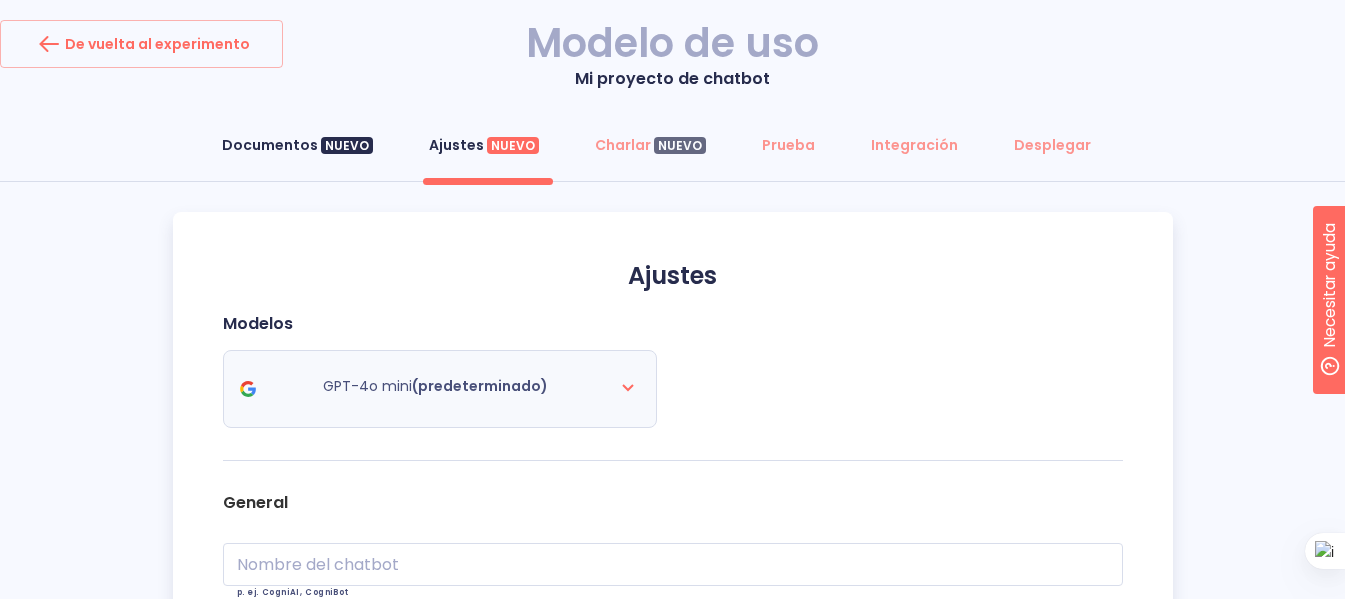 click on "Documentos   NUEVO" at bounding box center [297, 145] 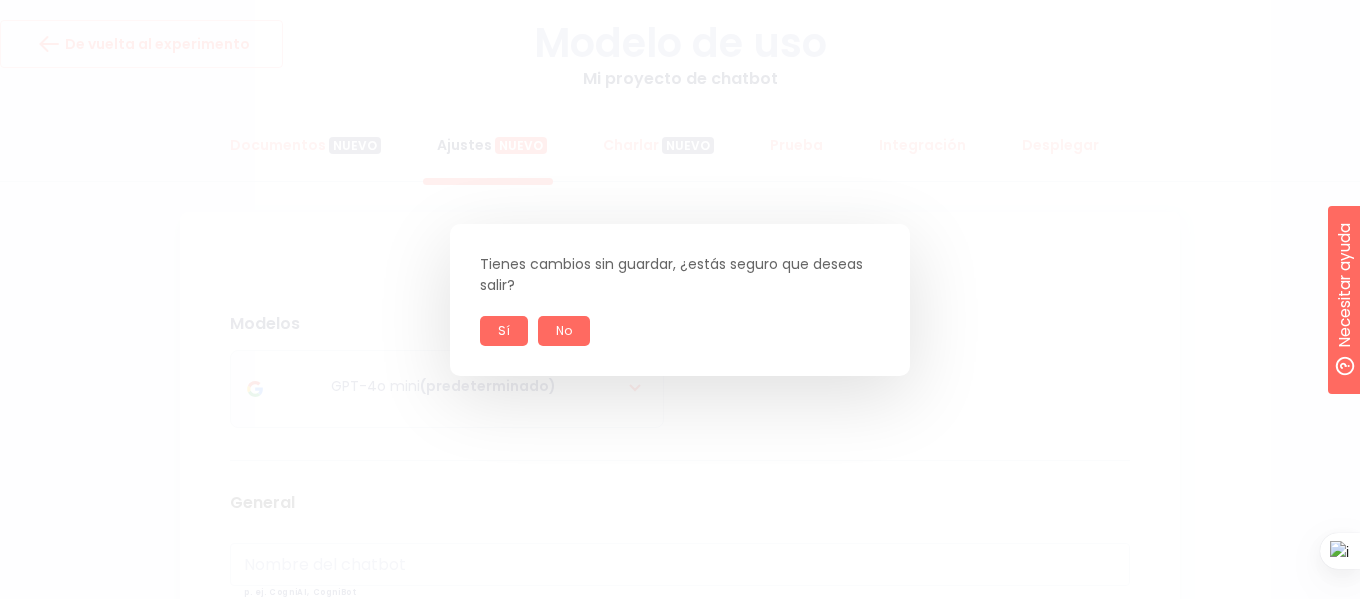 click on "No" at bounding box center [564, 331] 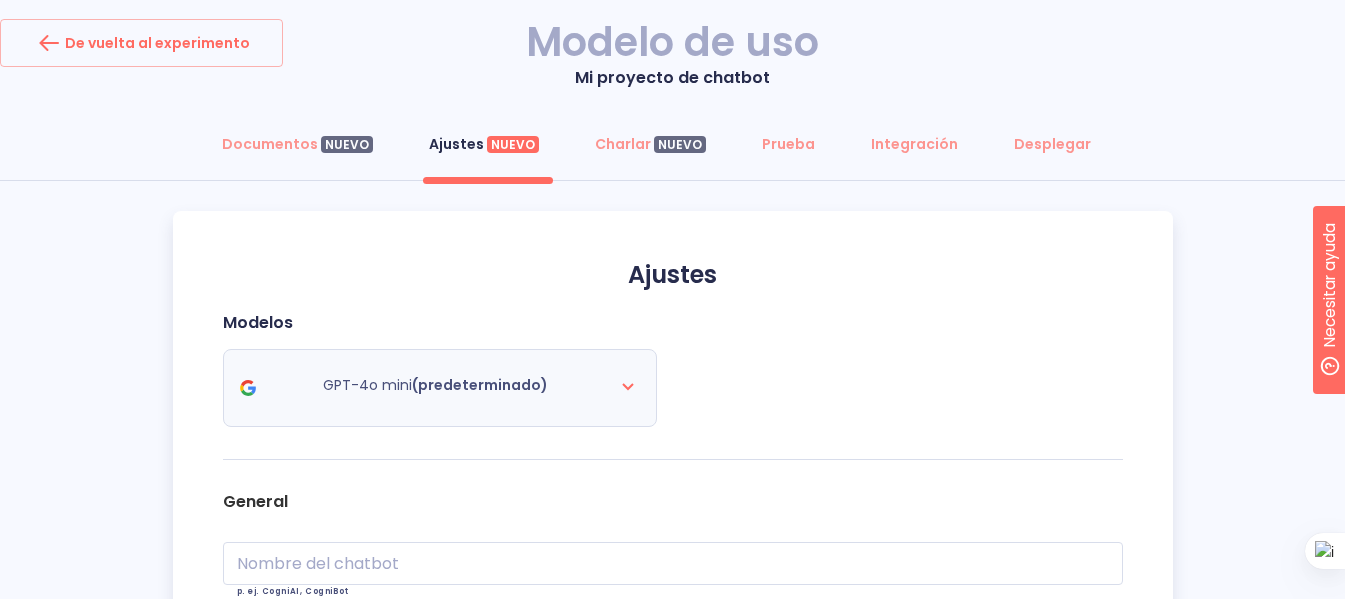 scroll, scrollTop: 0, scrollLeft: 0, axis: both 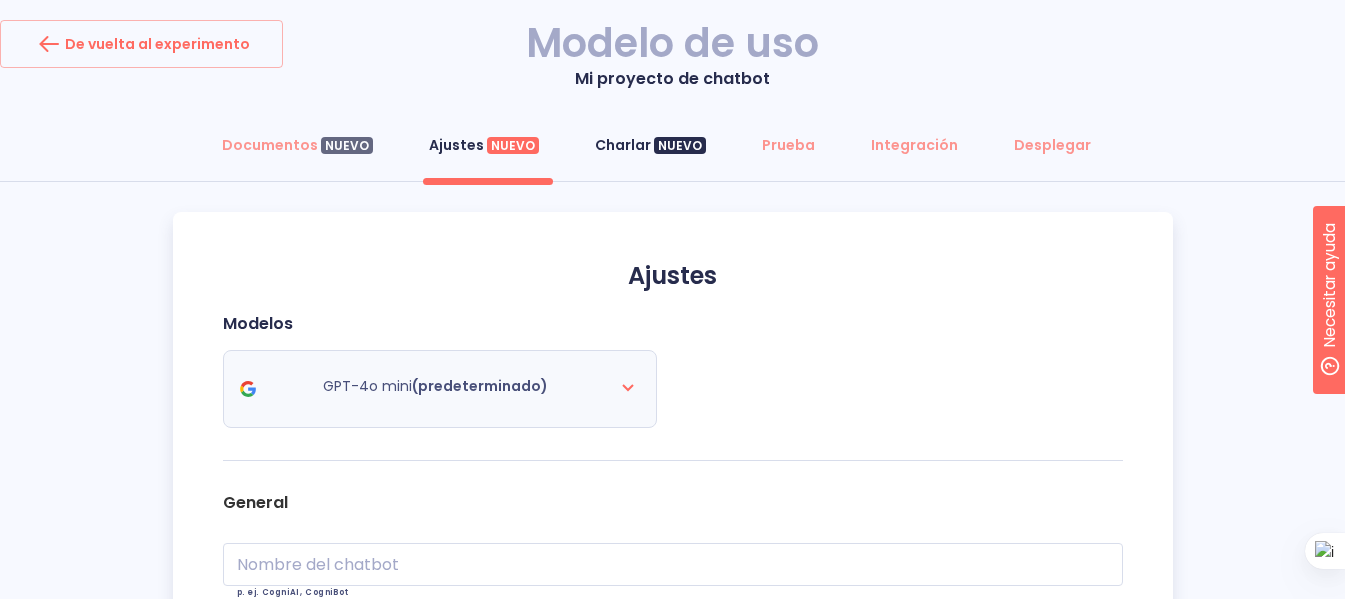 click on "Charlar" at bounding box center [623, 145] 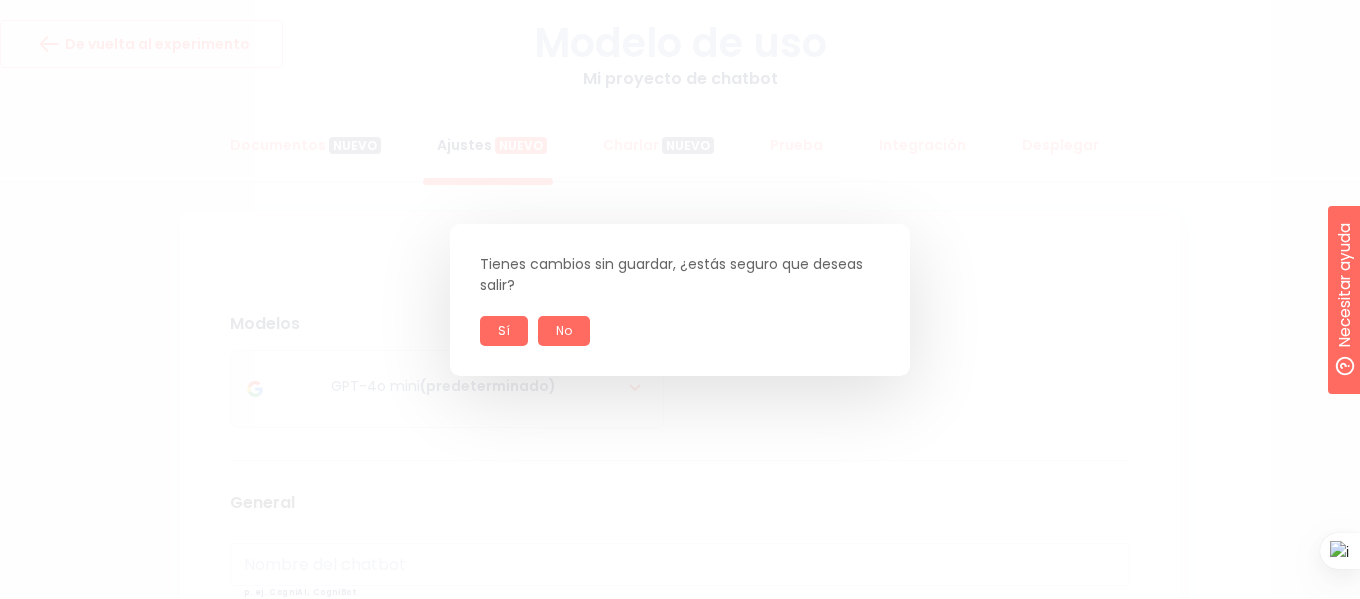 click on "No" at bounding box center (564, 331) 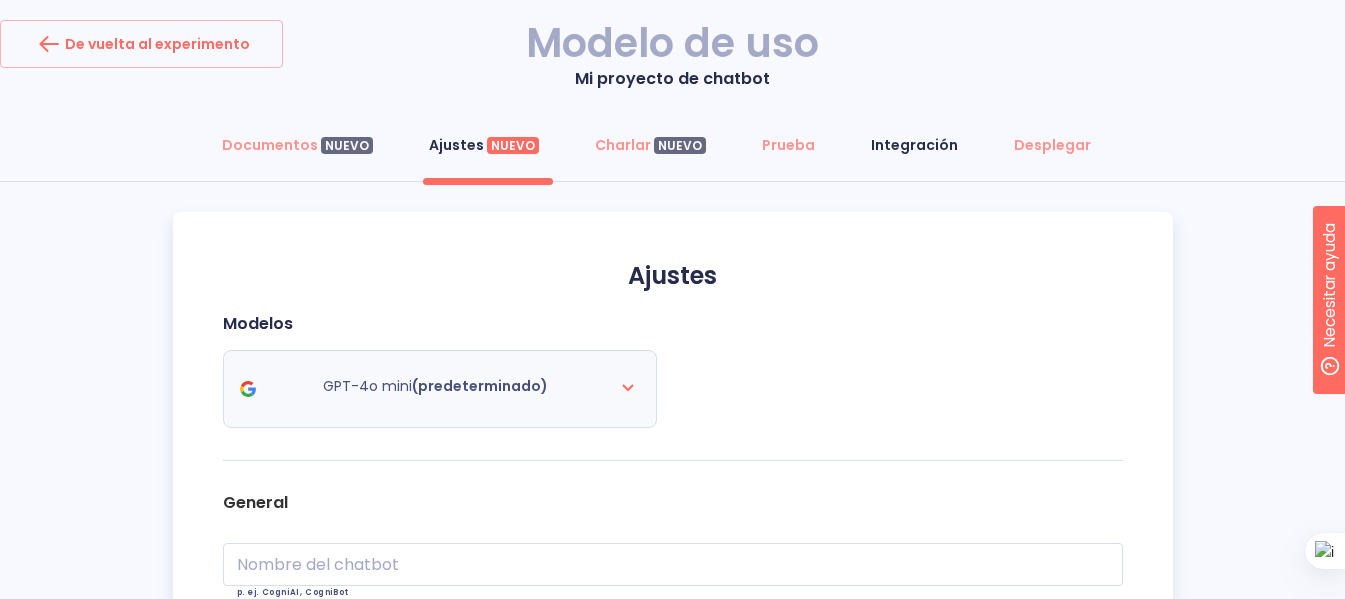 click on "Integración" at bounding box center [914, 145] 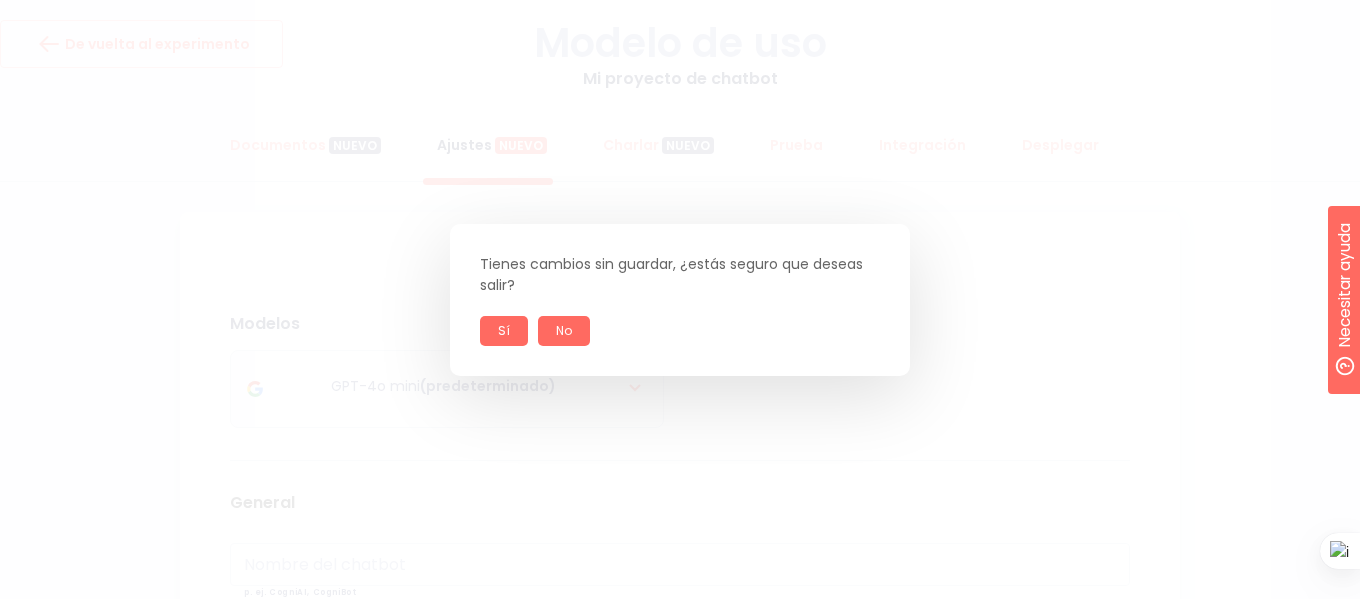 click on "Tienes cambios sin guardar, ¿estás seguro que deseas salir? Sí No" at bounding box center [680, 299] 